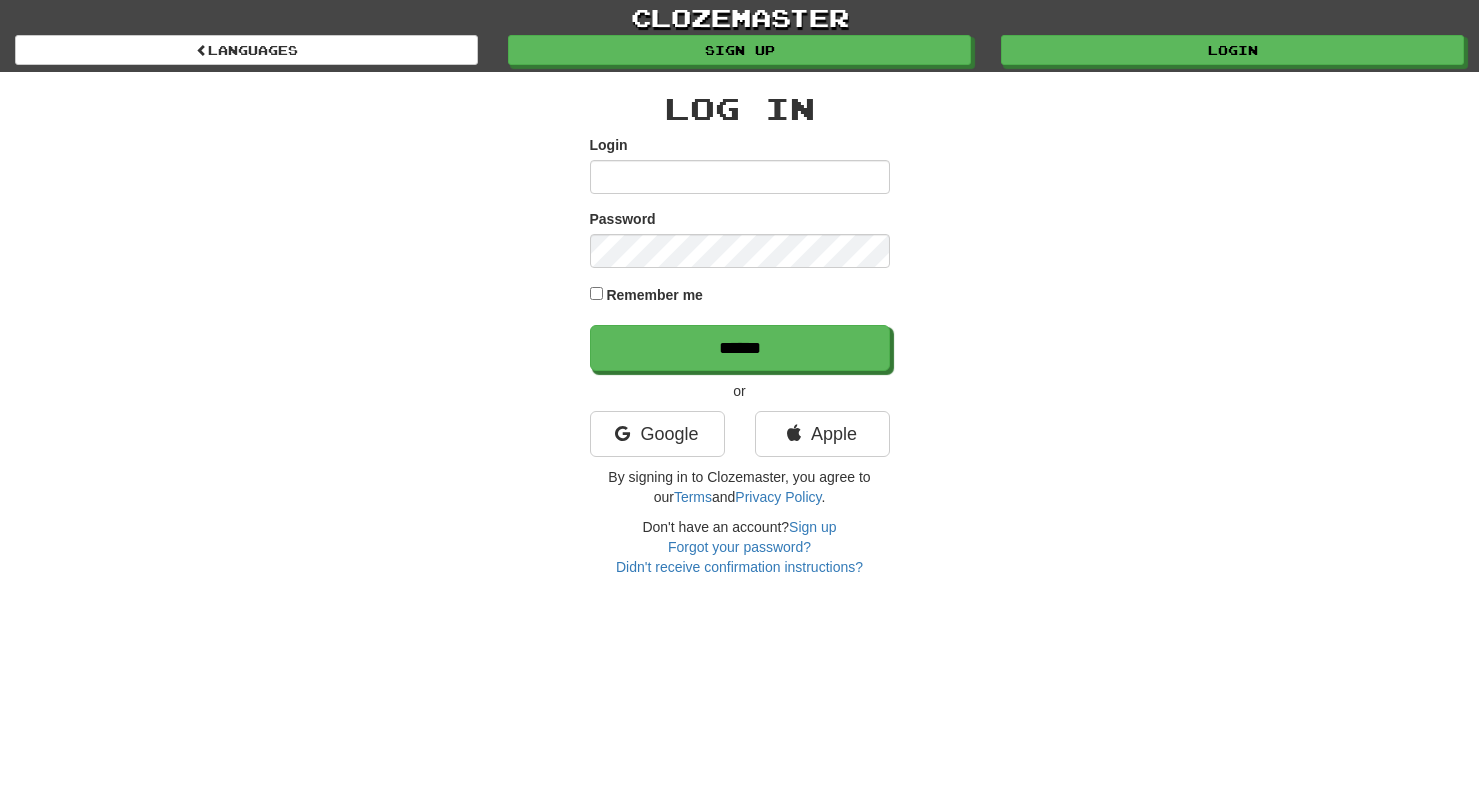 scroll, scrollTop: 0, scrollLeft: 0, axis: both 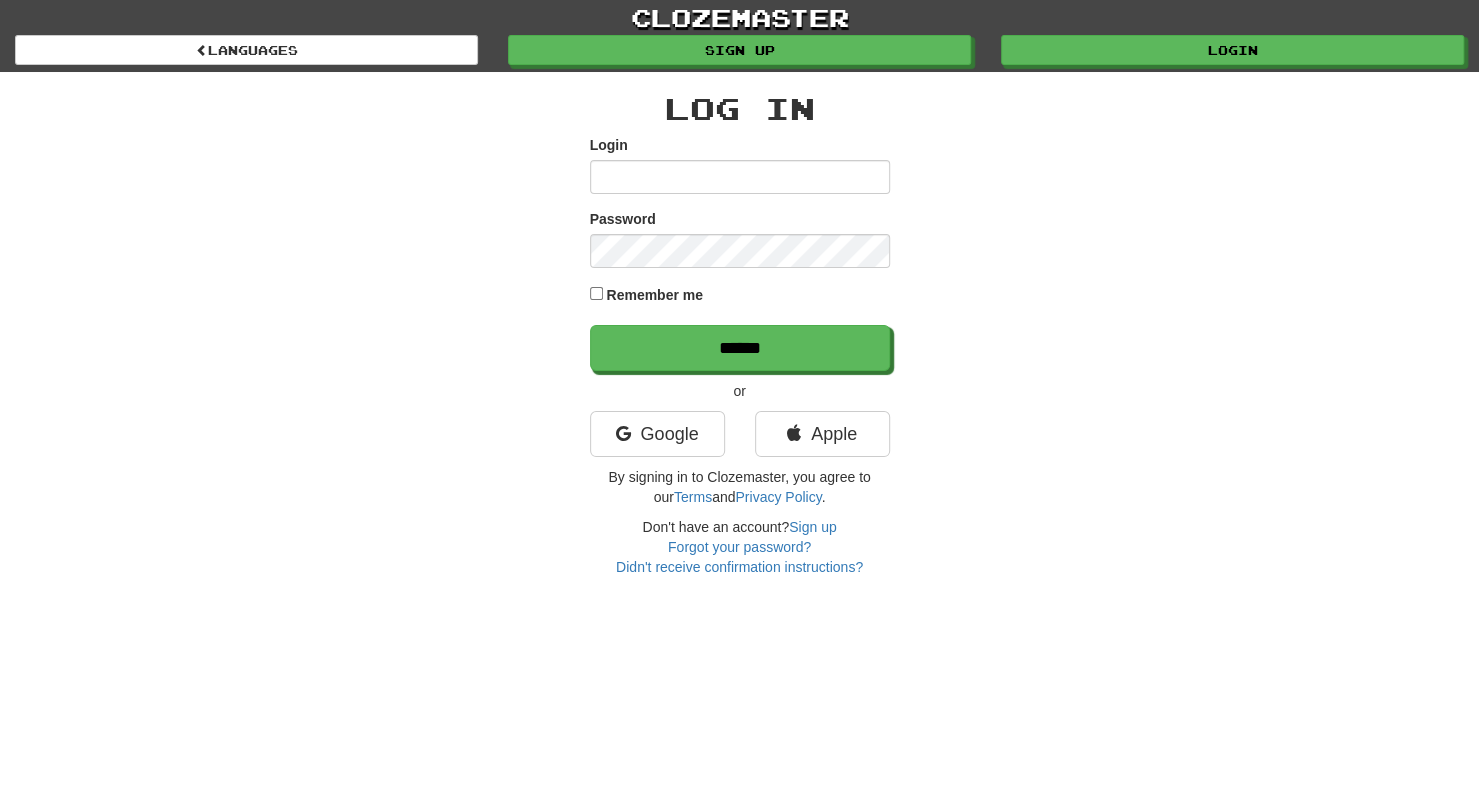 drag, startPoint x: 0, startPoint y: 0, endPoint x: 682, endPoint y: 190, distance: 707.97174 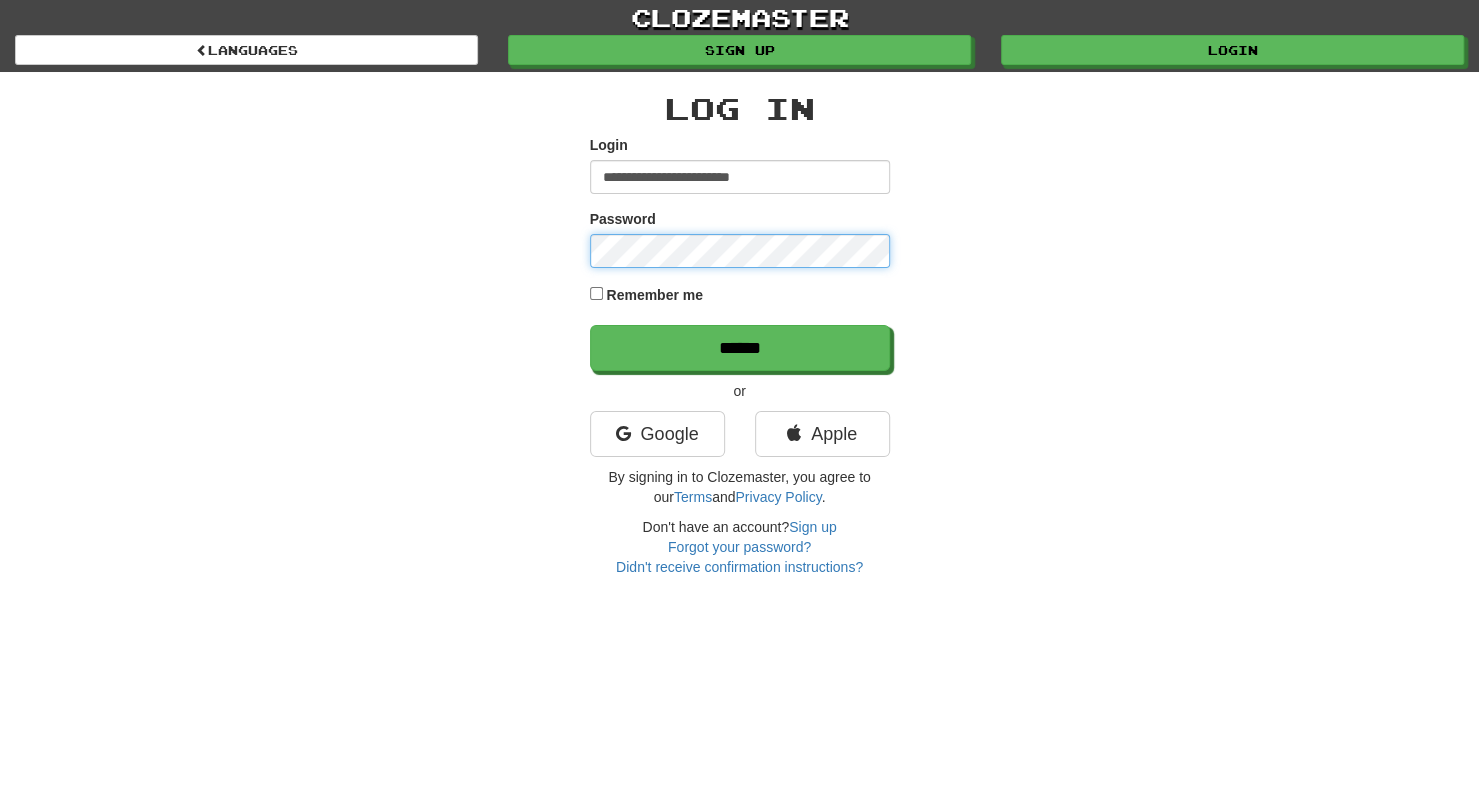 click on "******" at bounding box center (740, 348) 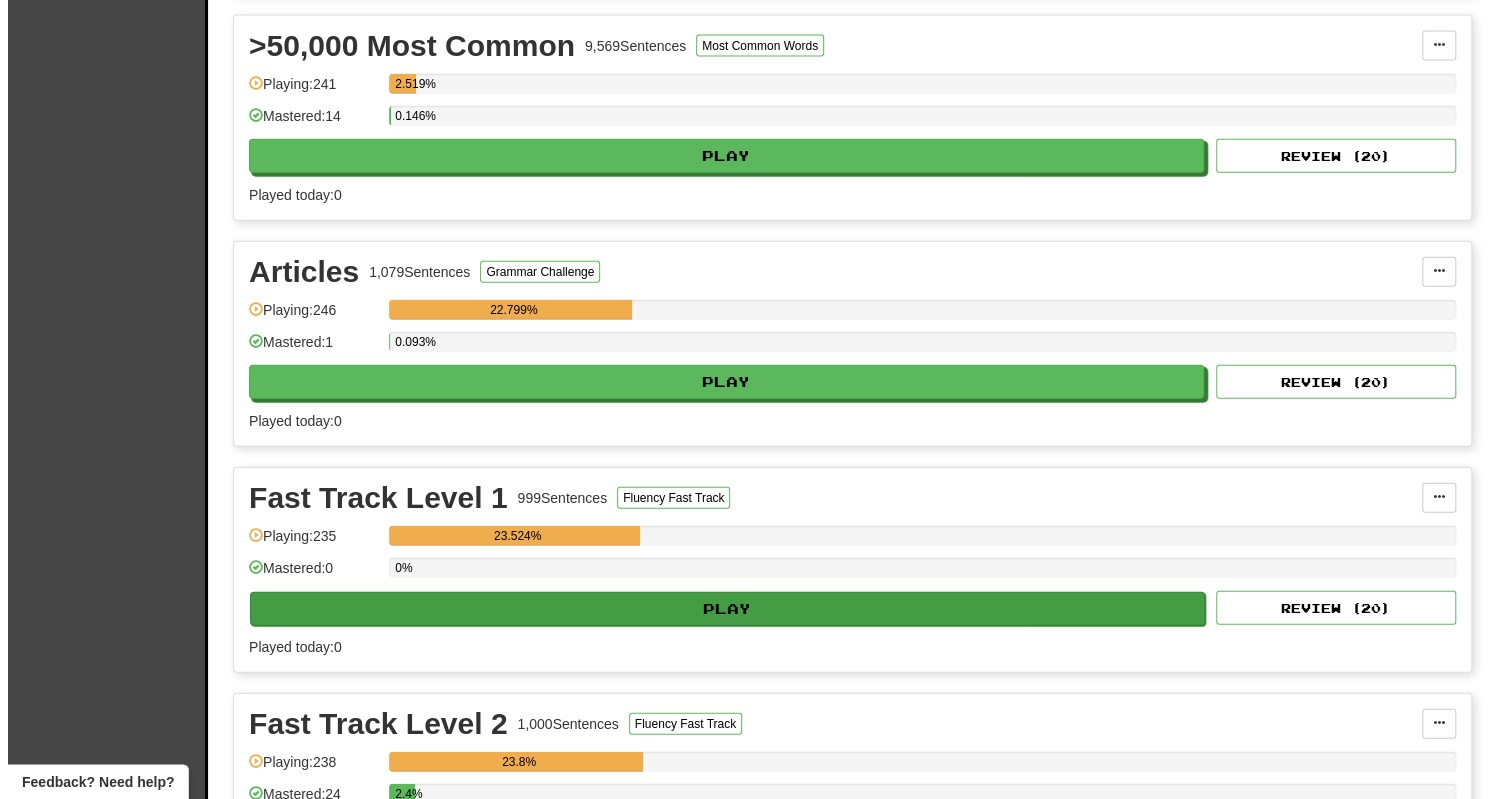 scroll, scrollTop: 2721, scrollLeft: 0, axis: vertical 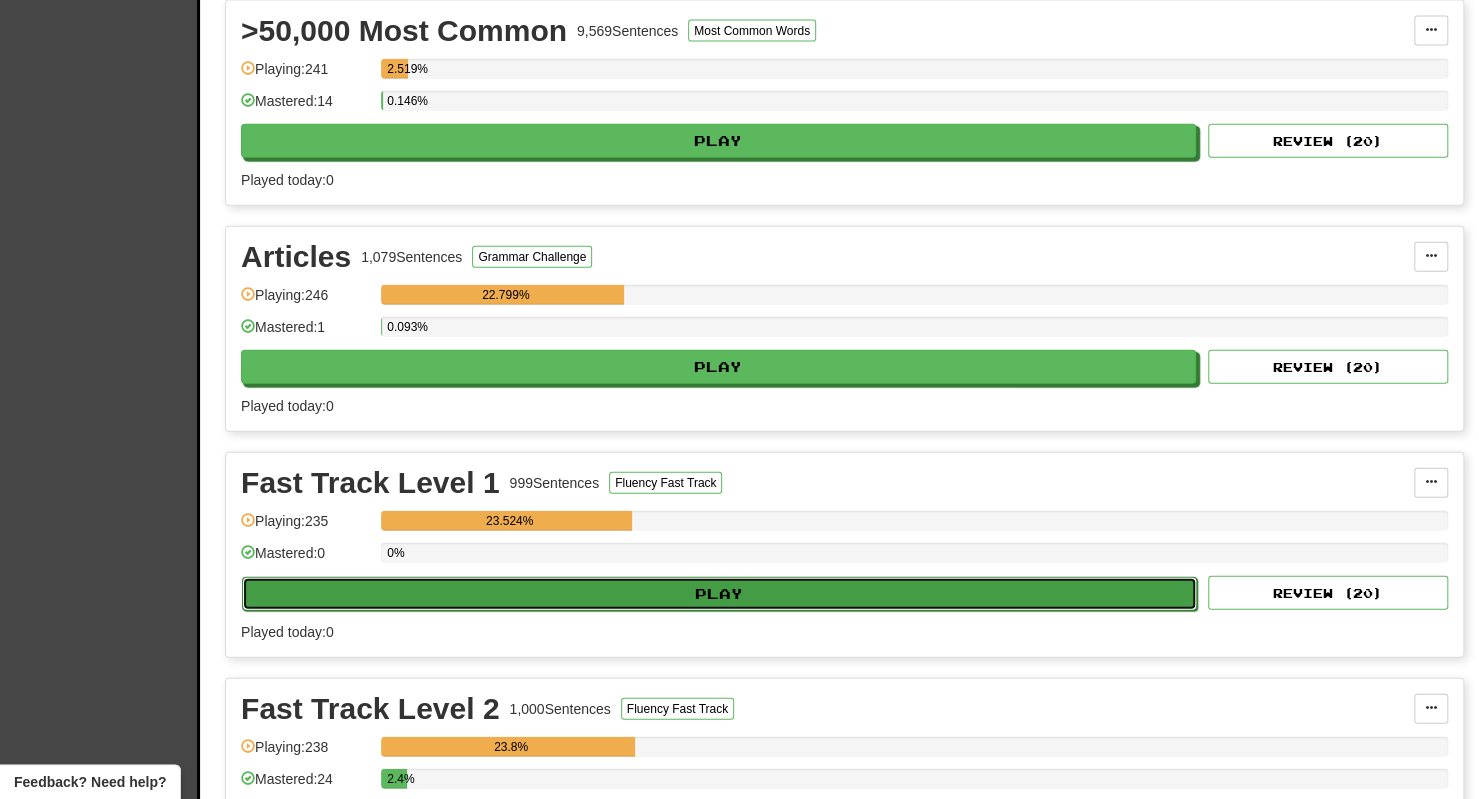 click on "Play" at bounding box center (719, 594) 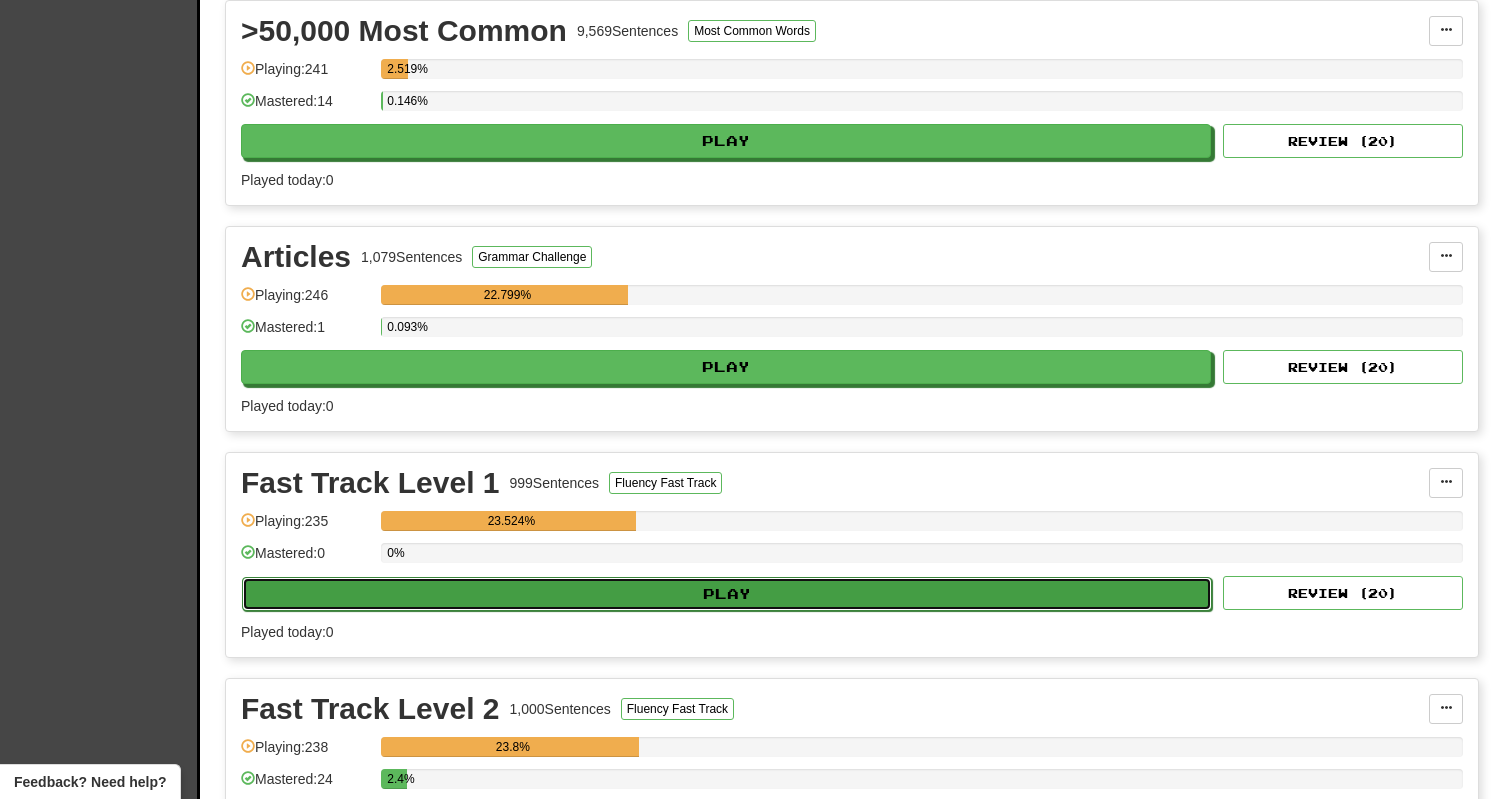 select on "**" 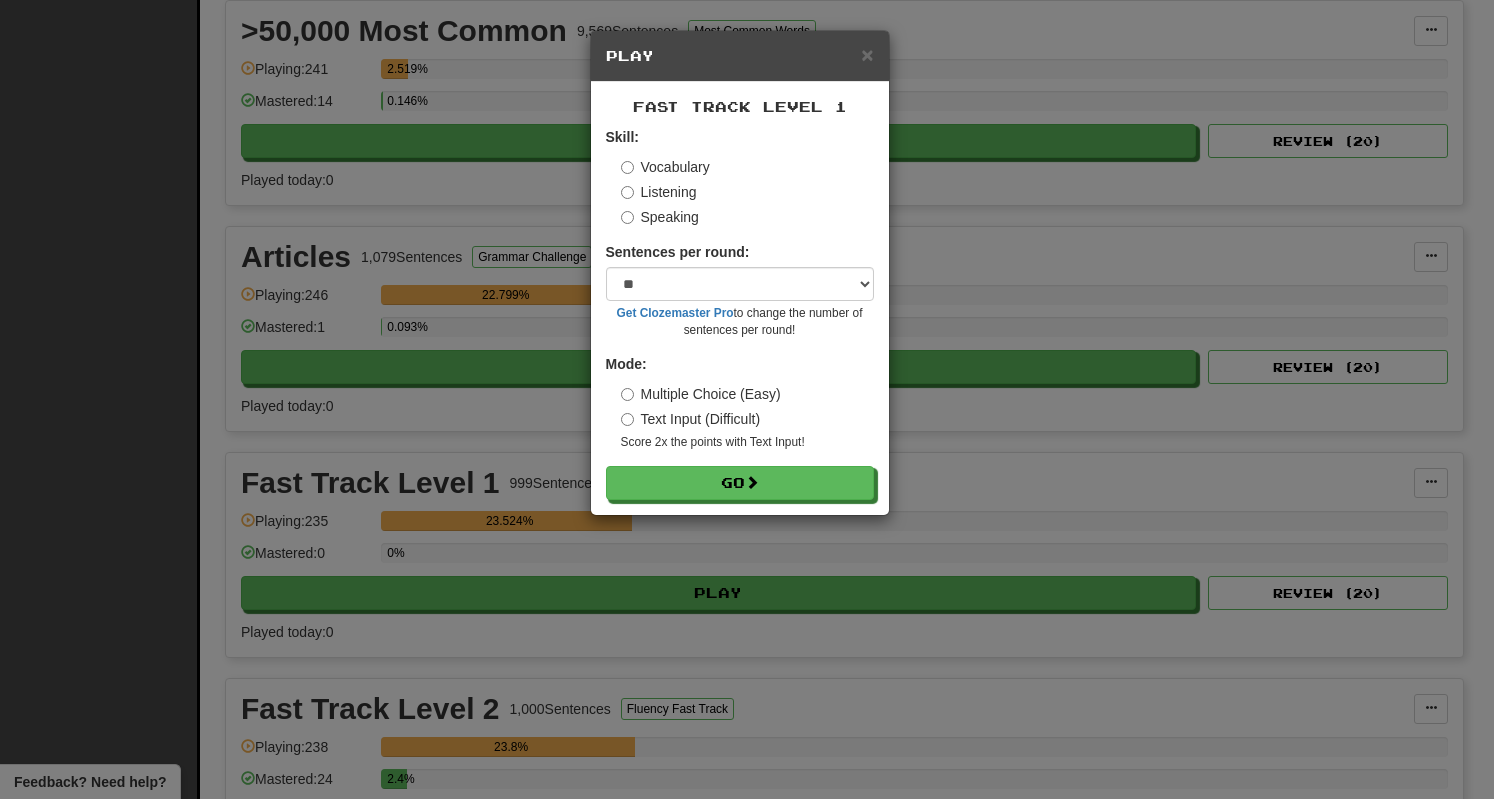 click on "Fast Track Level 1 Skill: Vocabulary Listening Speaking Sentences per round: * ** ** ** ** ** *** ******** Get Clozemaster Pro  to change the number of sentences per round! Mode: Multiple Choice (Easy) Text Input (Difficult) Score 2x the points with Text Input ! Go" at bounding box center [740, 298] 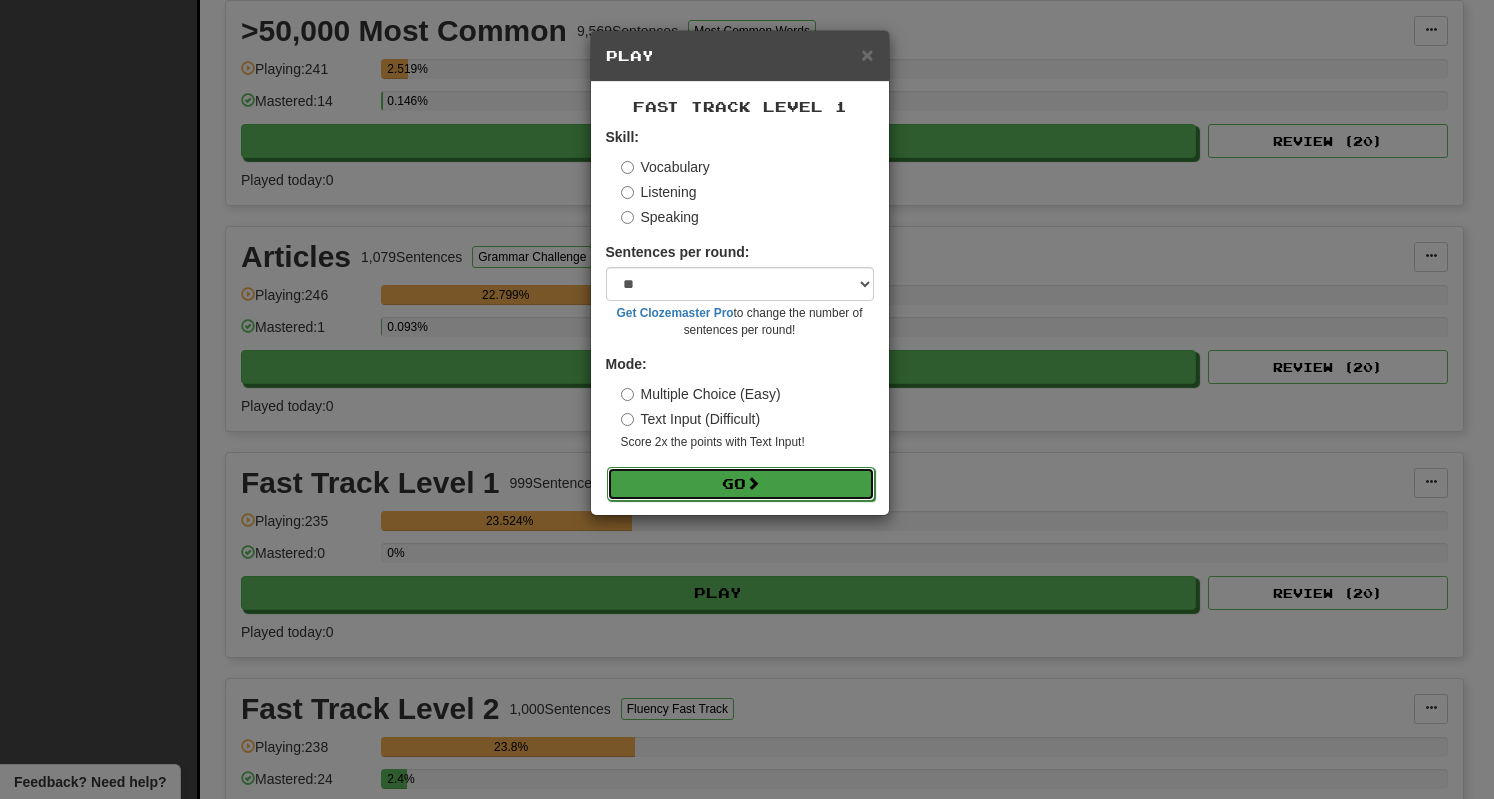 click on "Go" at bounding box center (741, 484) 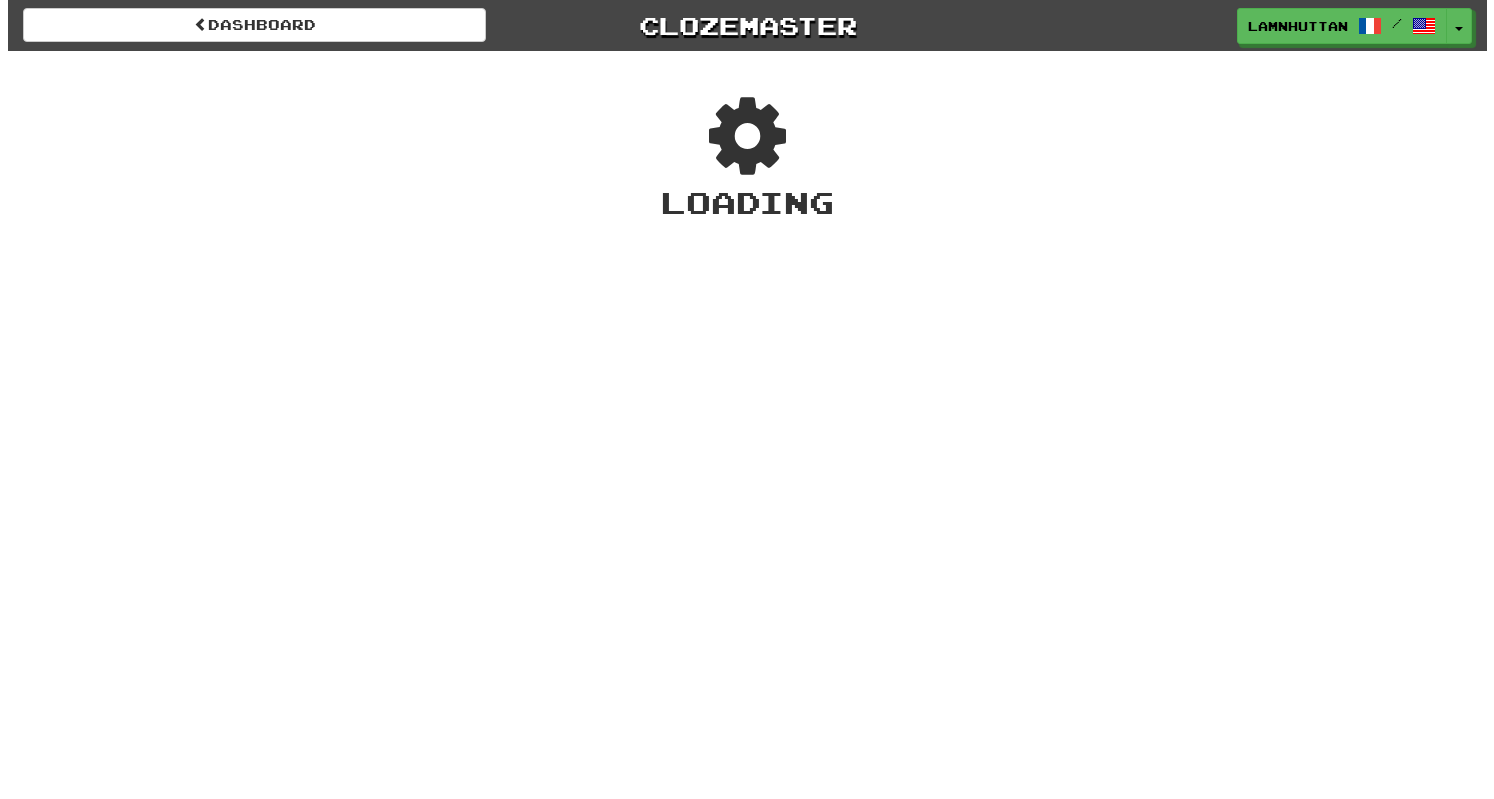 scroll, scrollTop: 0, scrollLeft: 0, axis: both 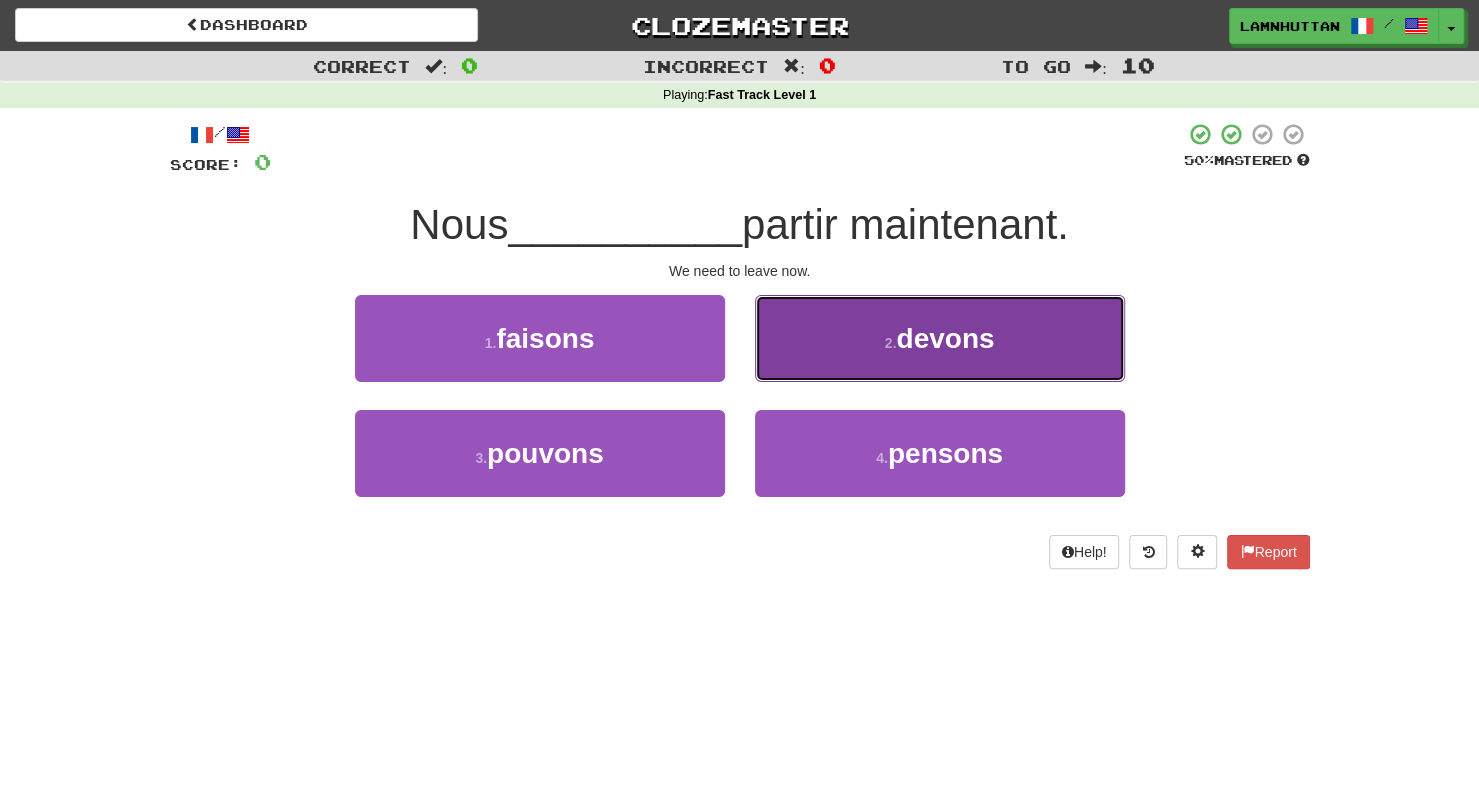 click on "devons" at bounding box center (945, 338) 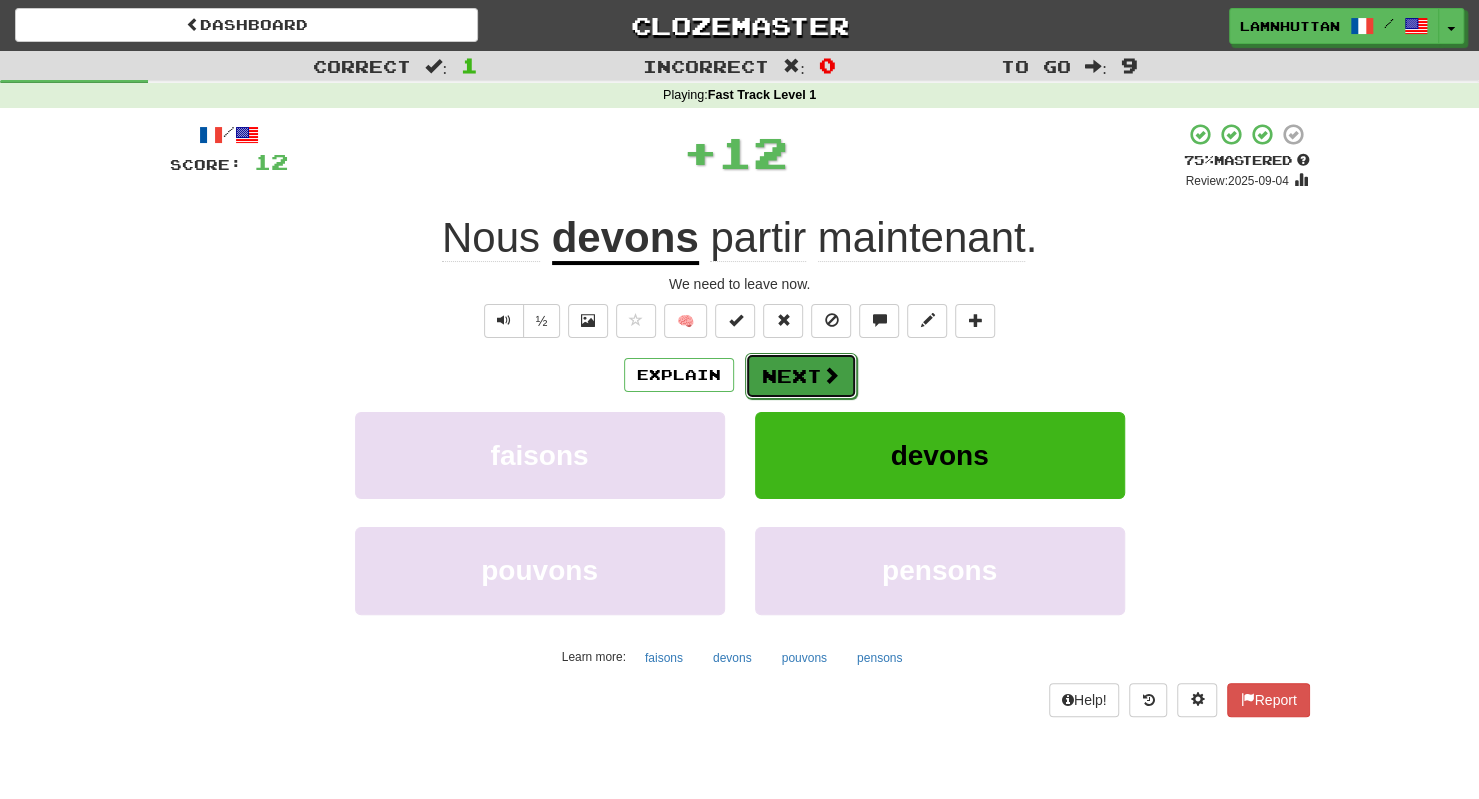 click on "Next" at bounding box center [801, 376] 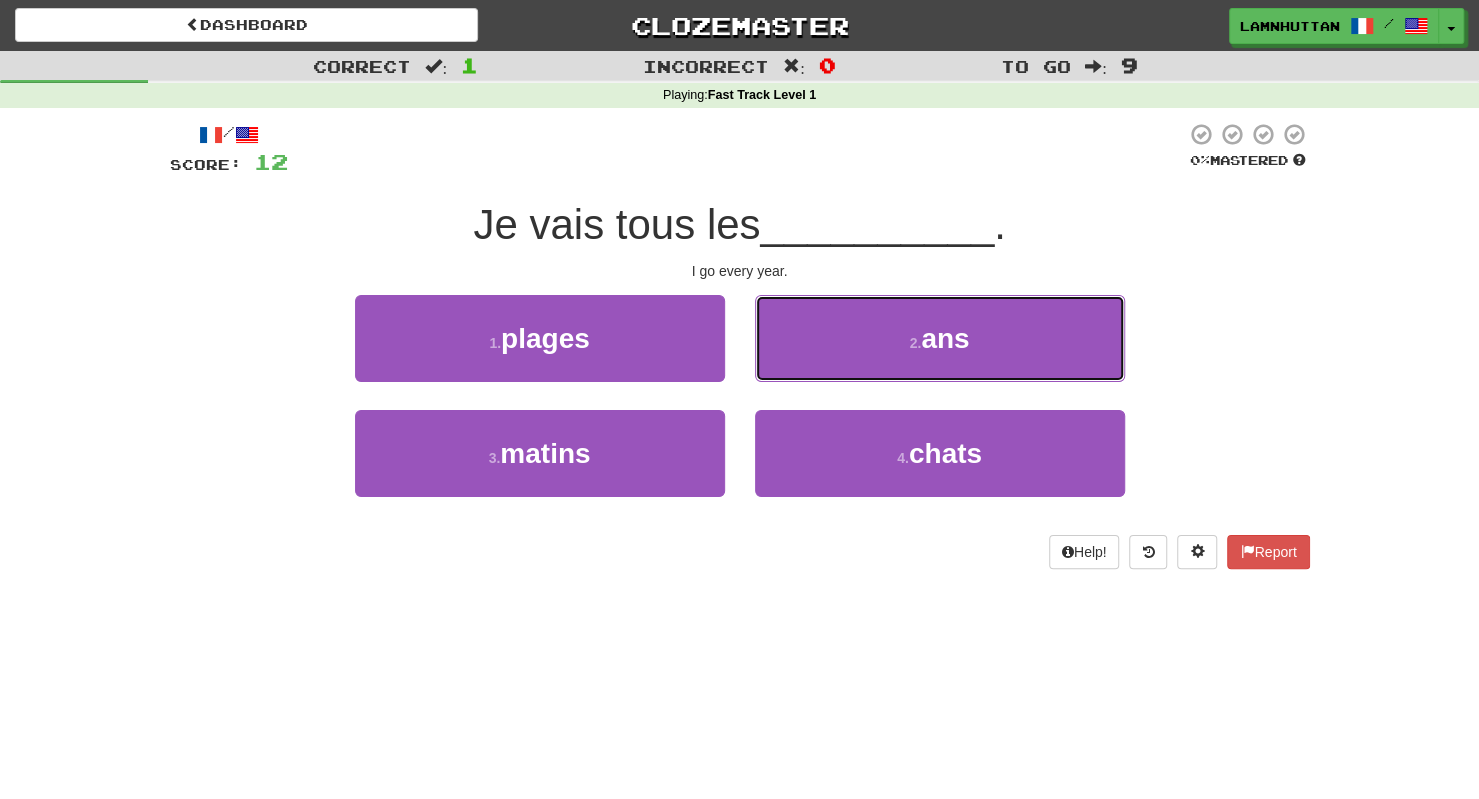 drag, startPoint x: 904, startPoint y: 347, endPoint x: 790, endPoint y: 383, distance: 119.54916 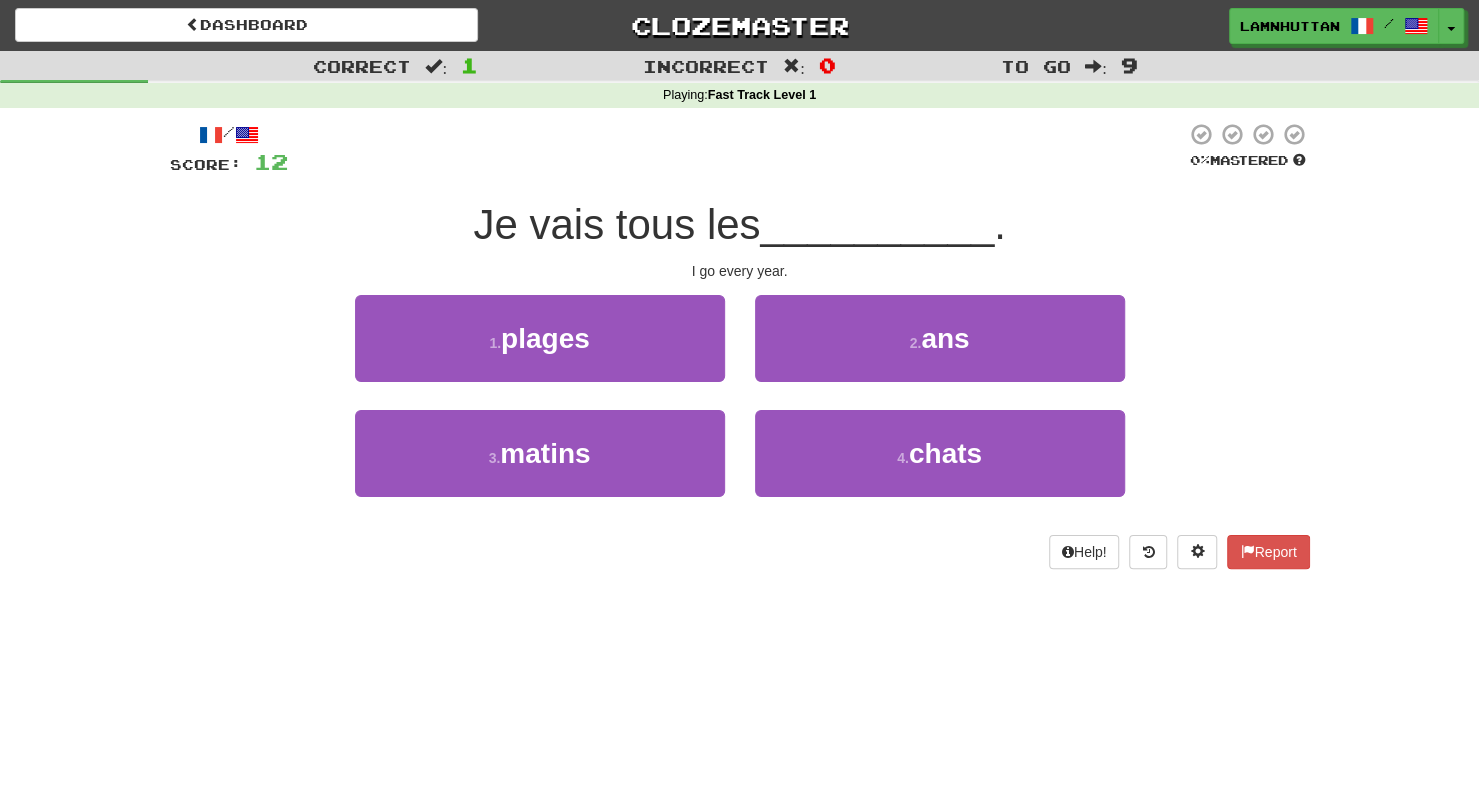 click on "2 .  ans" at bounding box center [940, 352] 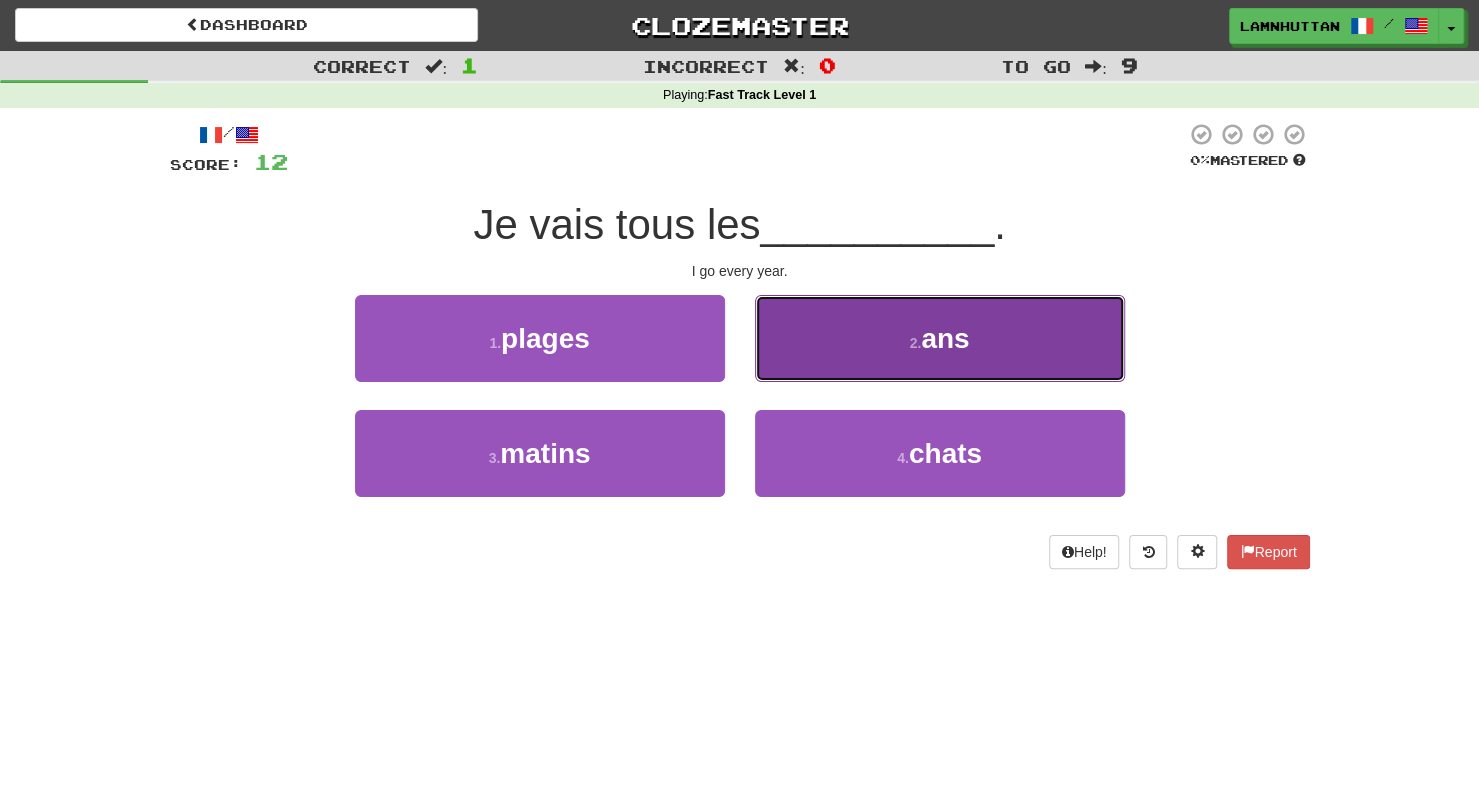 click on "2 .  ans" at bounding box center (940, 338) 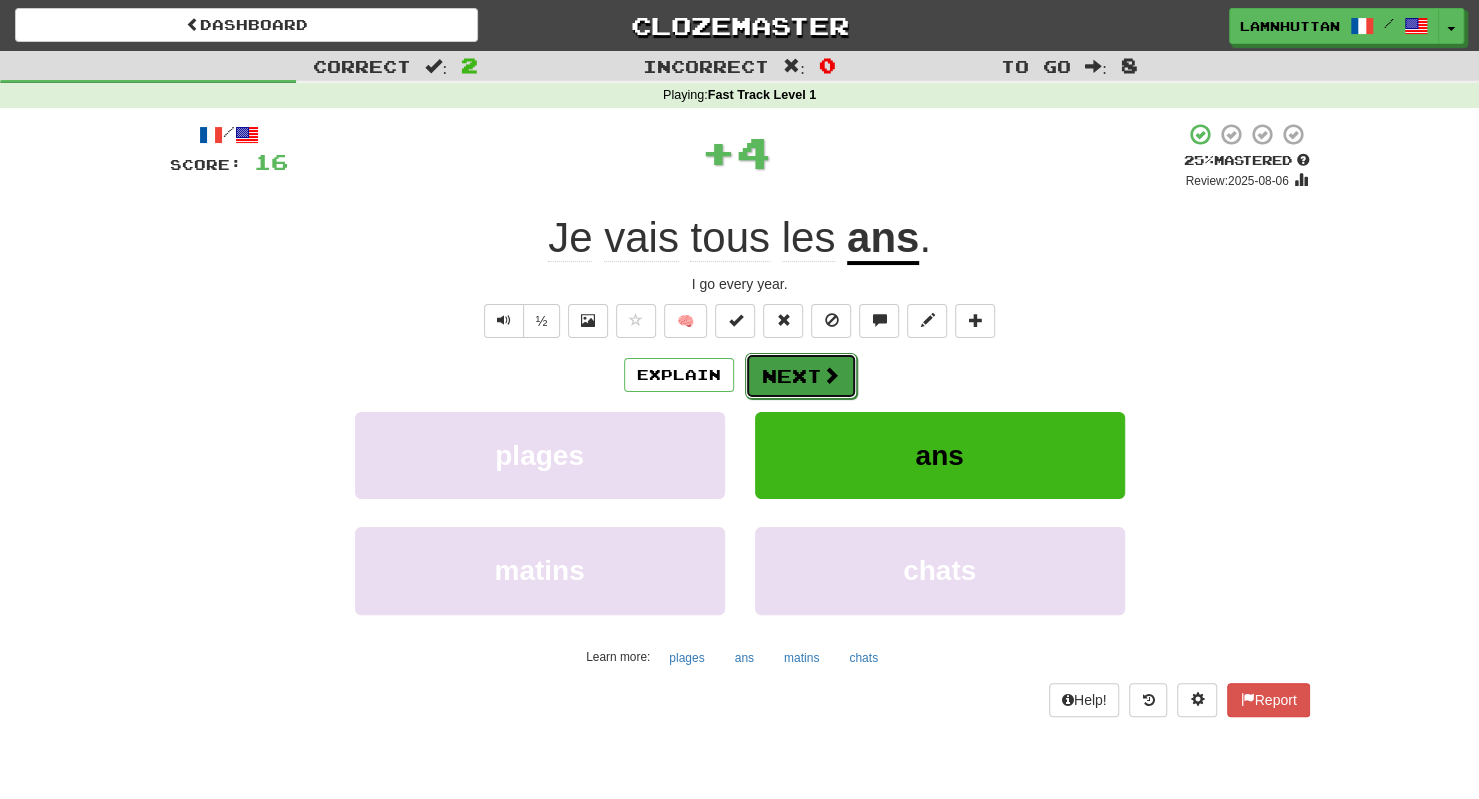 click on "Next" at bounding box center (801, 376) 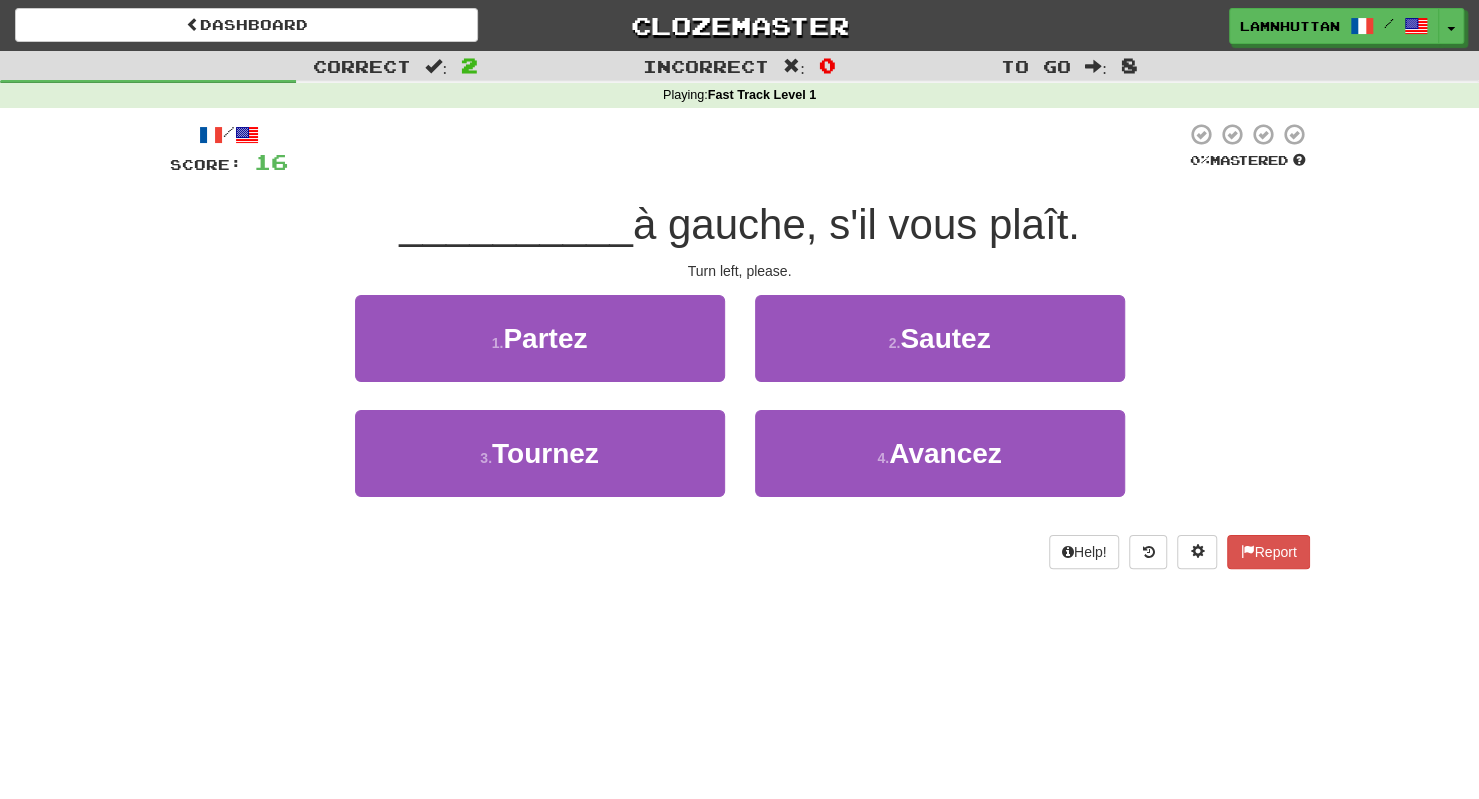 click on "3 .  Tournez" at bounding box center [540, 467] 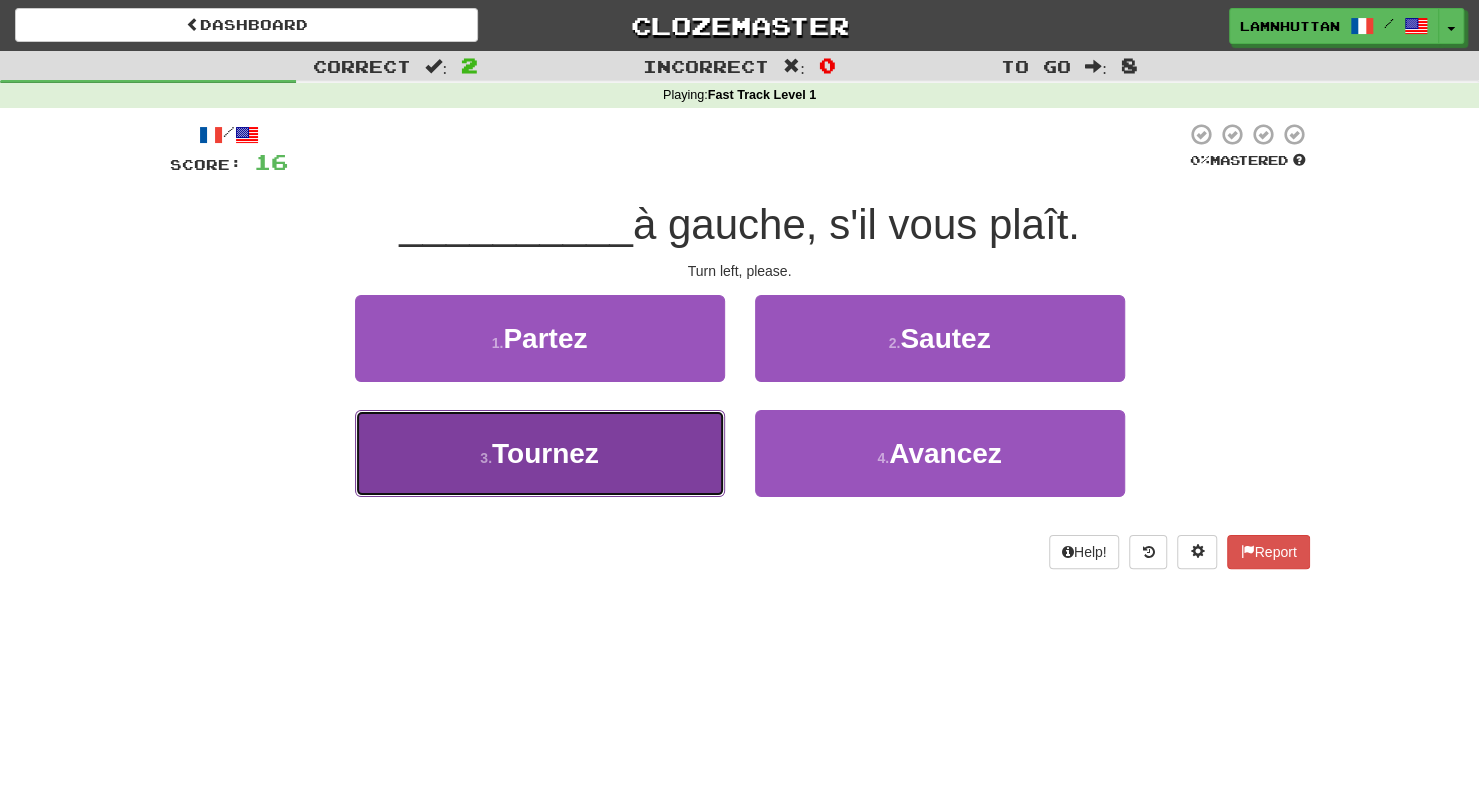 click on "3 .  Tournez" at bounding box center [540, 453] 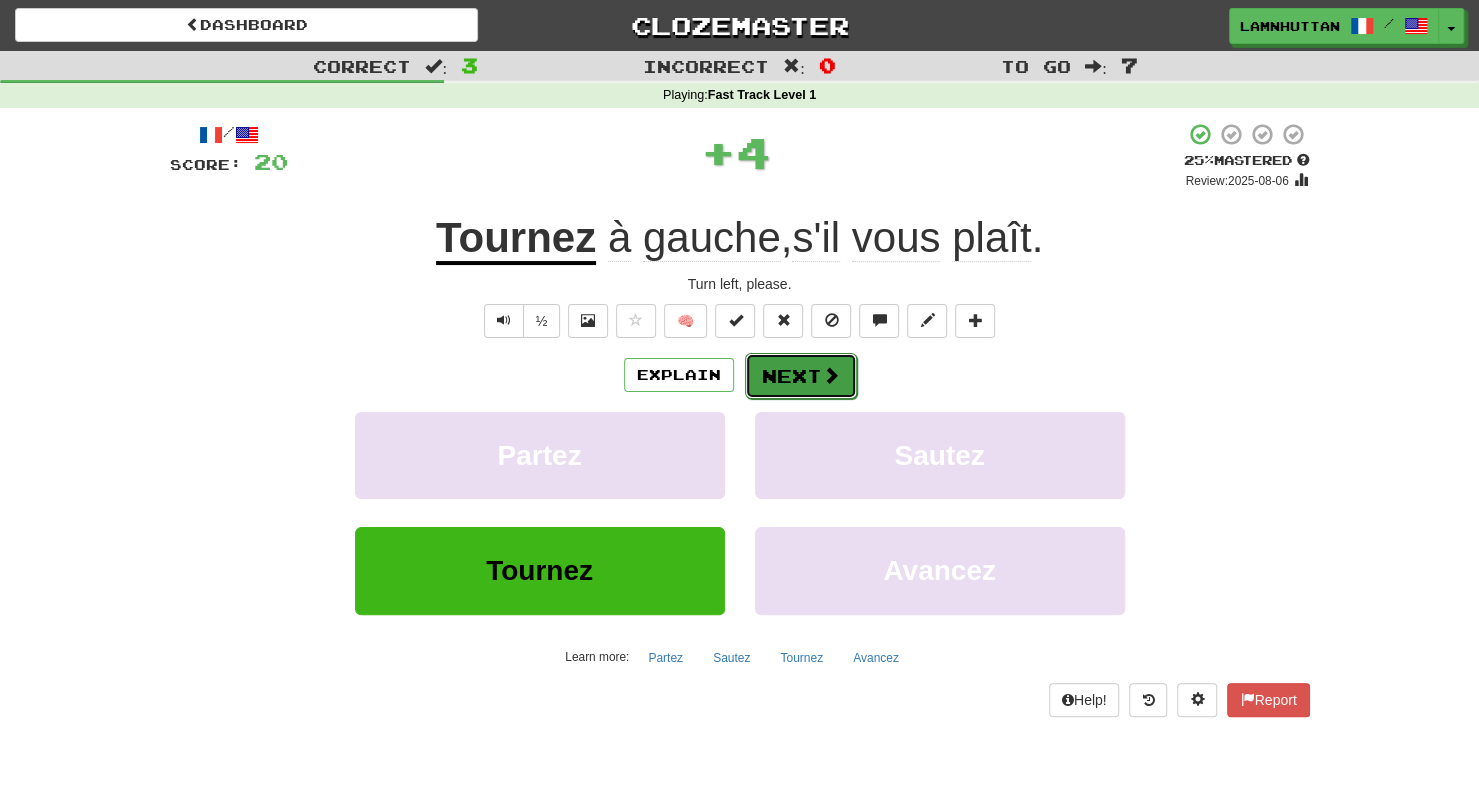 click on "Next" at bounding box center (801, 376) 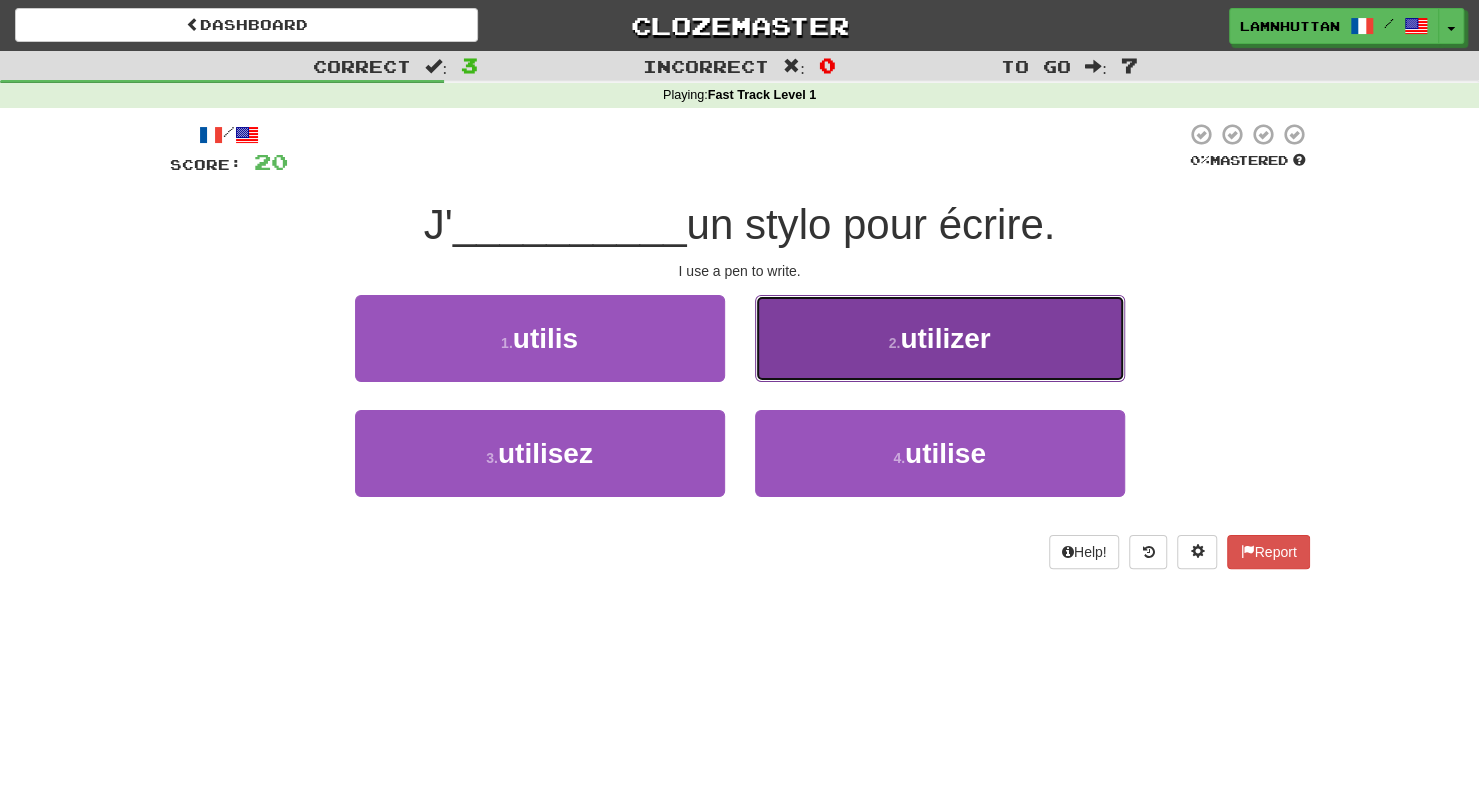 click on "2 .  utilizer" at bounding box center [940, 338] 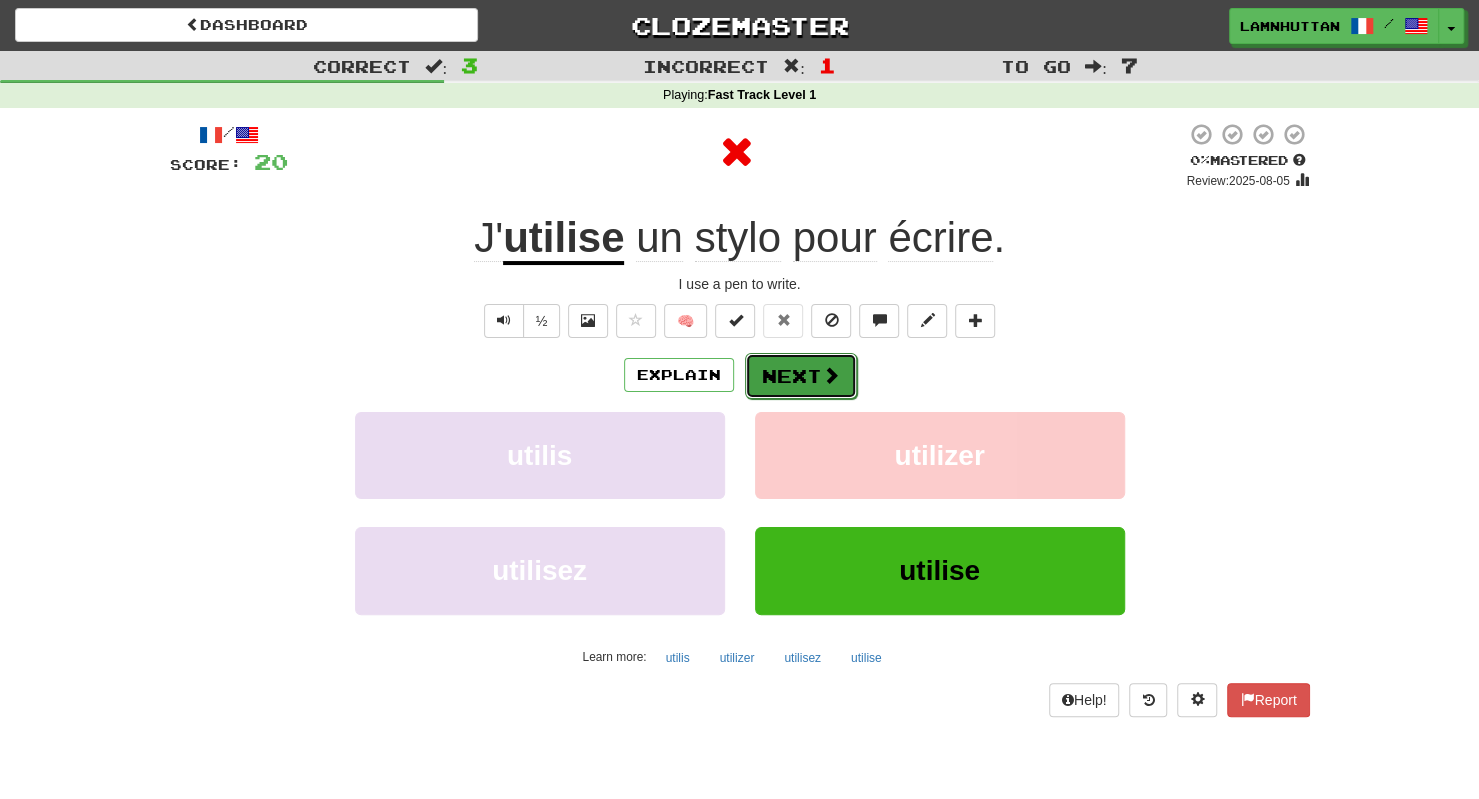 click on "Next" at bounding box center (801, 376) 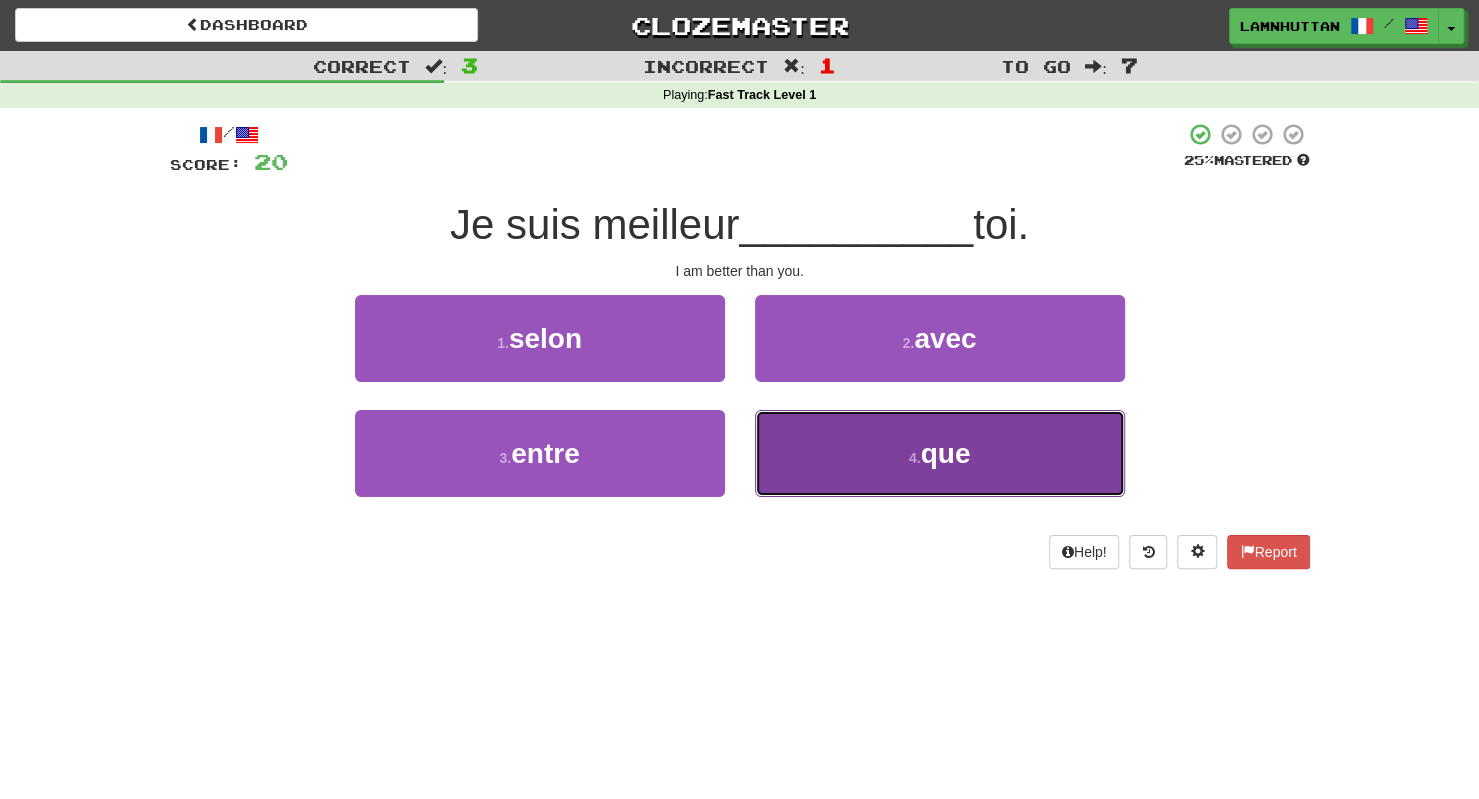 click on "4 .  que" at bounding box center (940, 453) 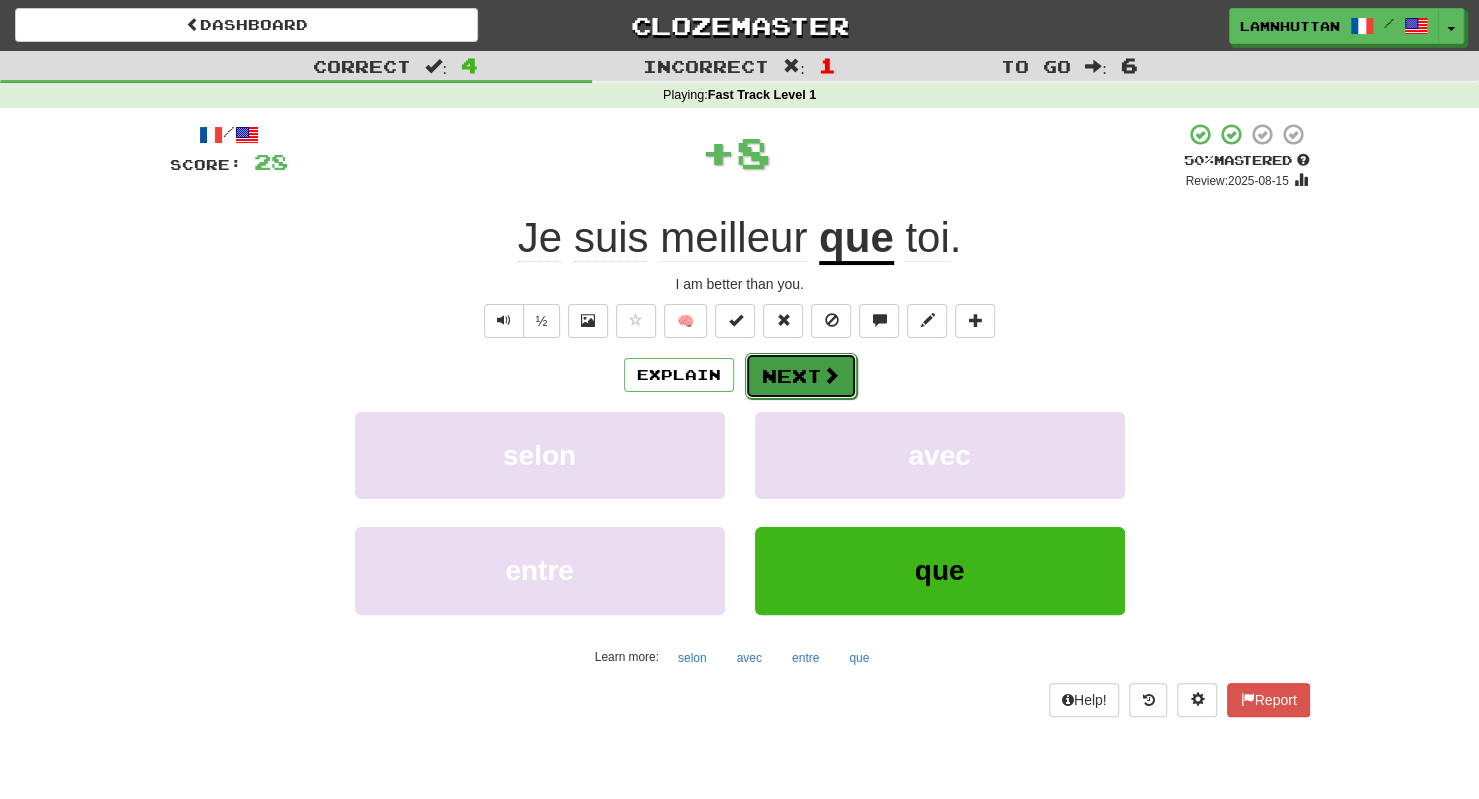 click on "Next" at bounding box center (801, 376) 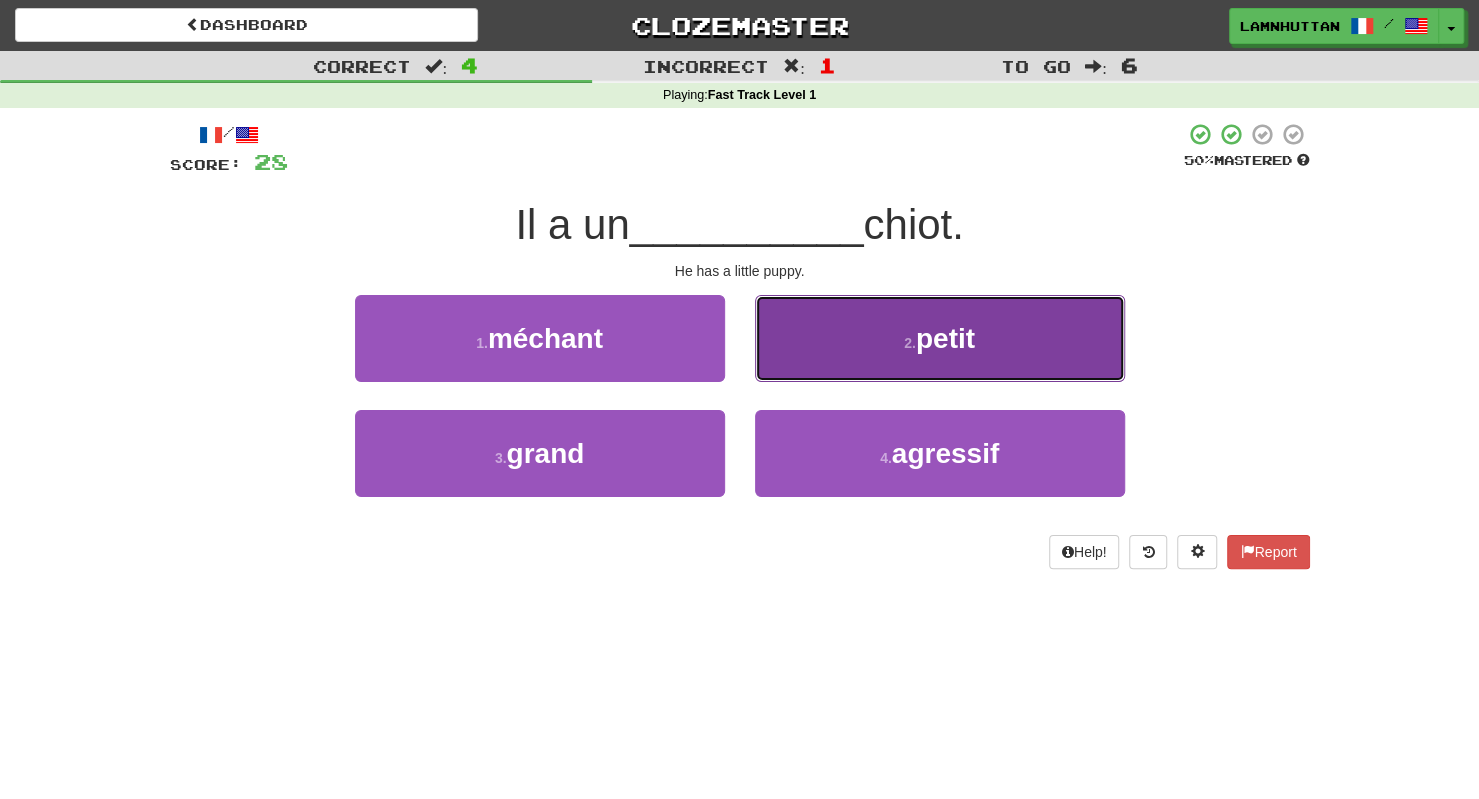 click on "petit" at bounding box center (945, 338) 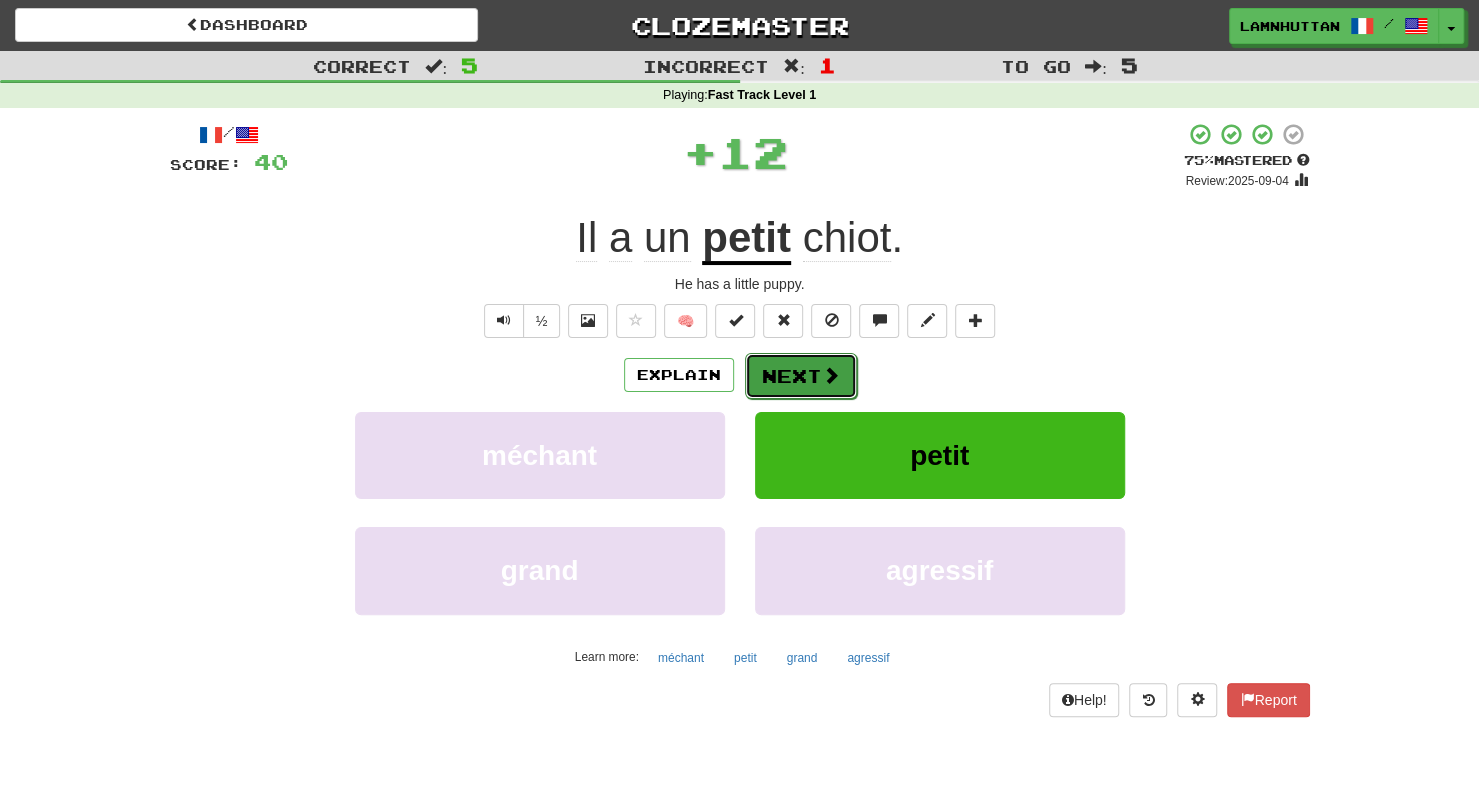 click on "Next" at bounding box center (801, 376) 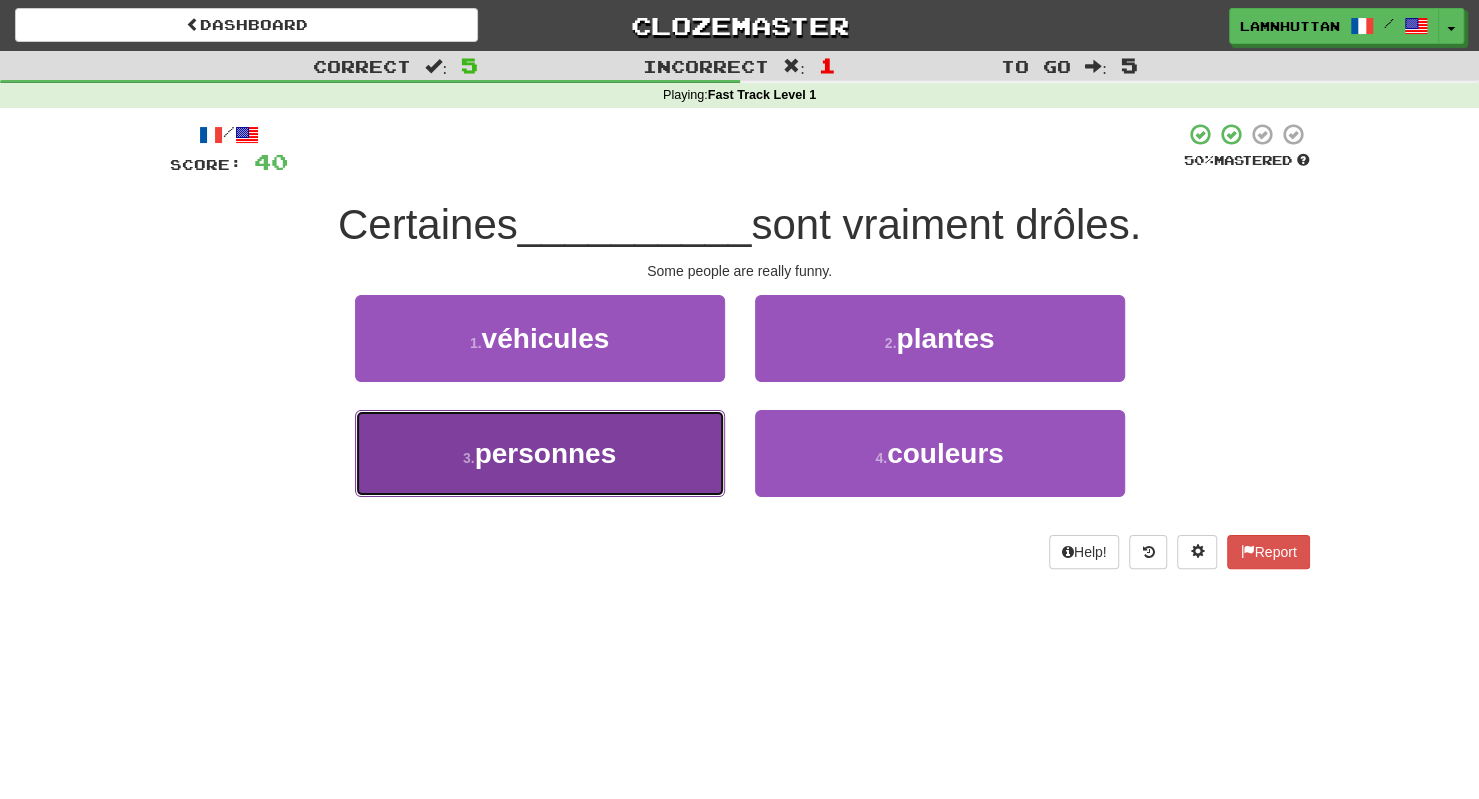 click on "3 .  personnes" at bounding box center [540, 453] 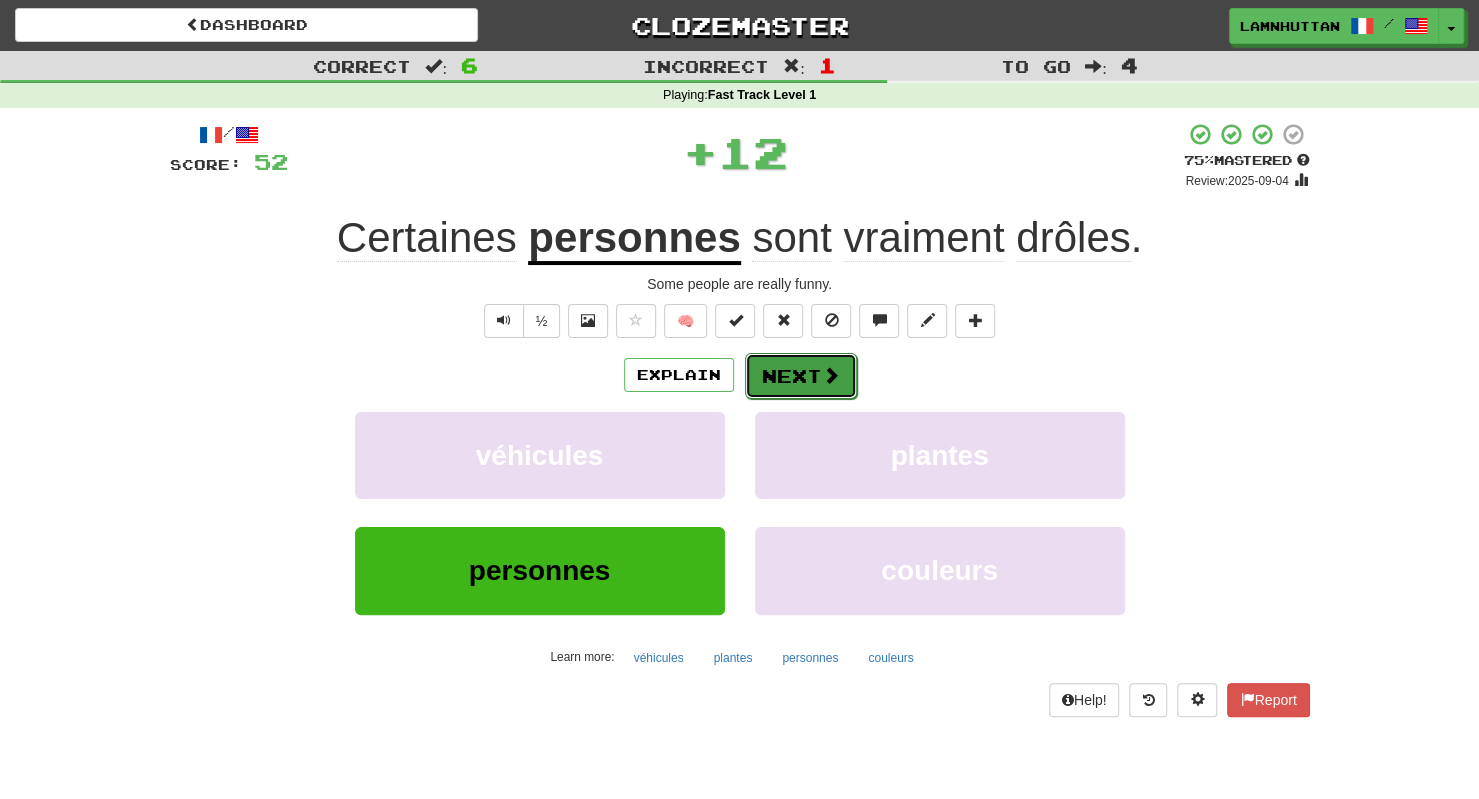 click on "Next" at bounding box center [801, 376] 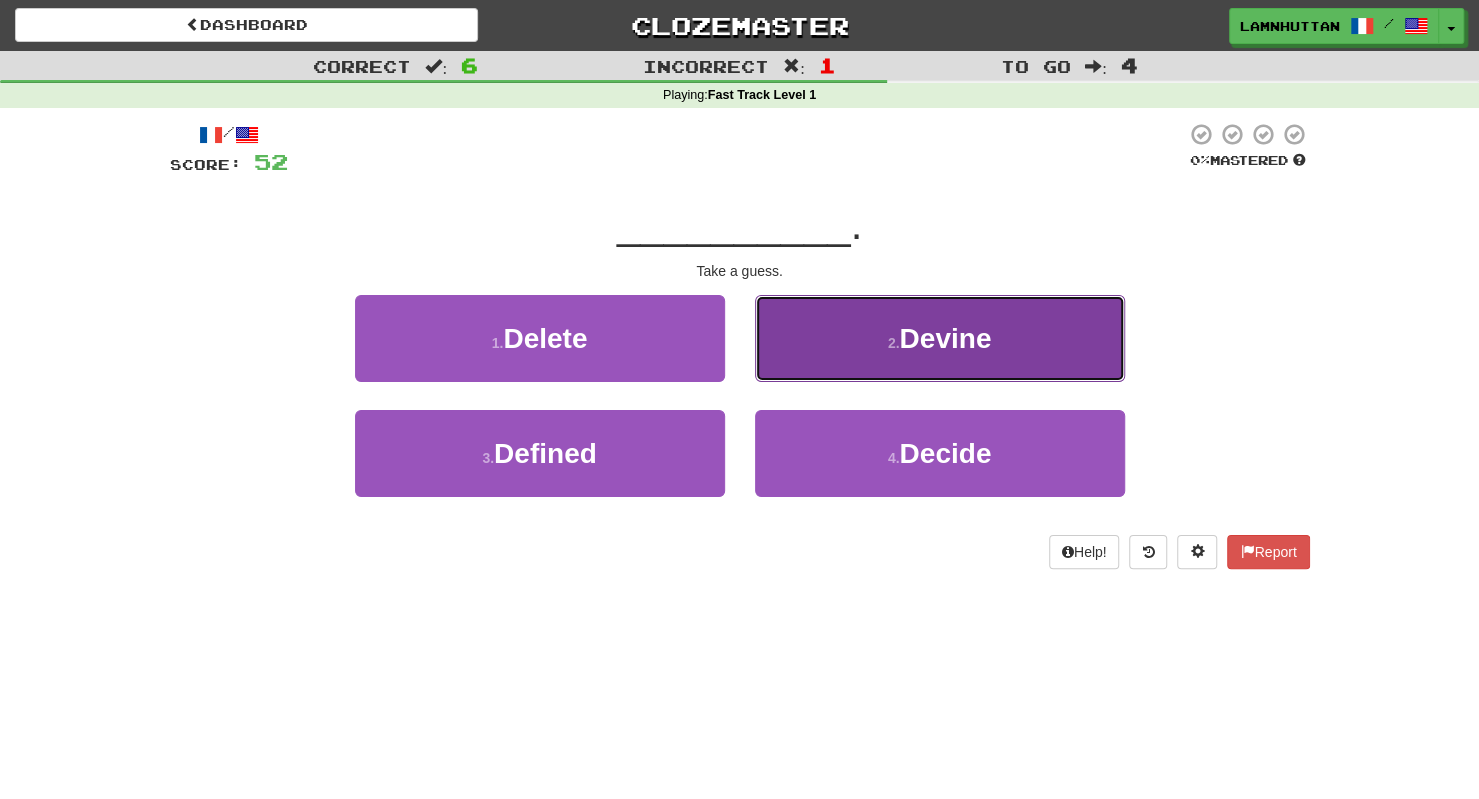 click on "2 .  Devine" at bounding box center [940, 338] 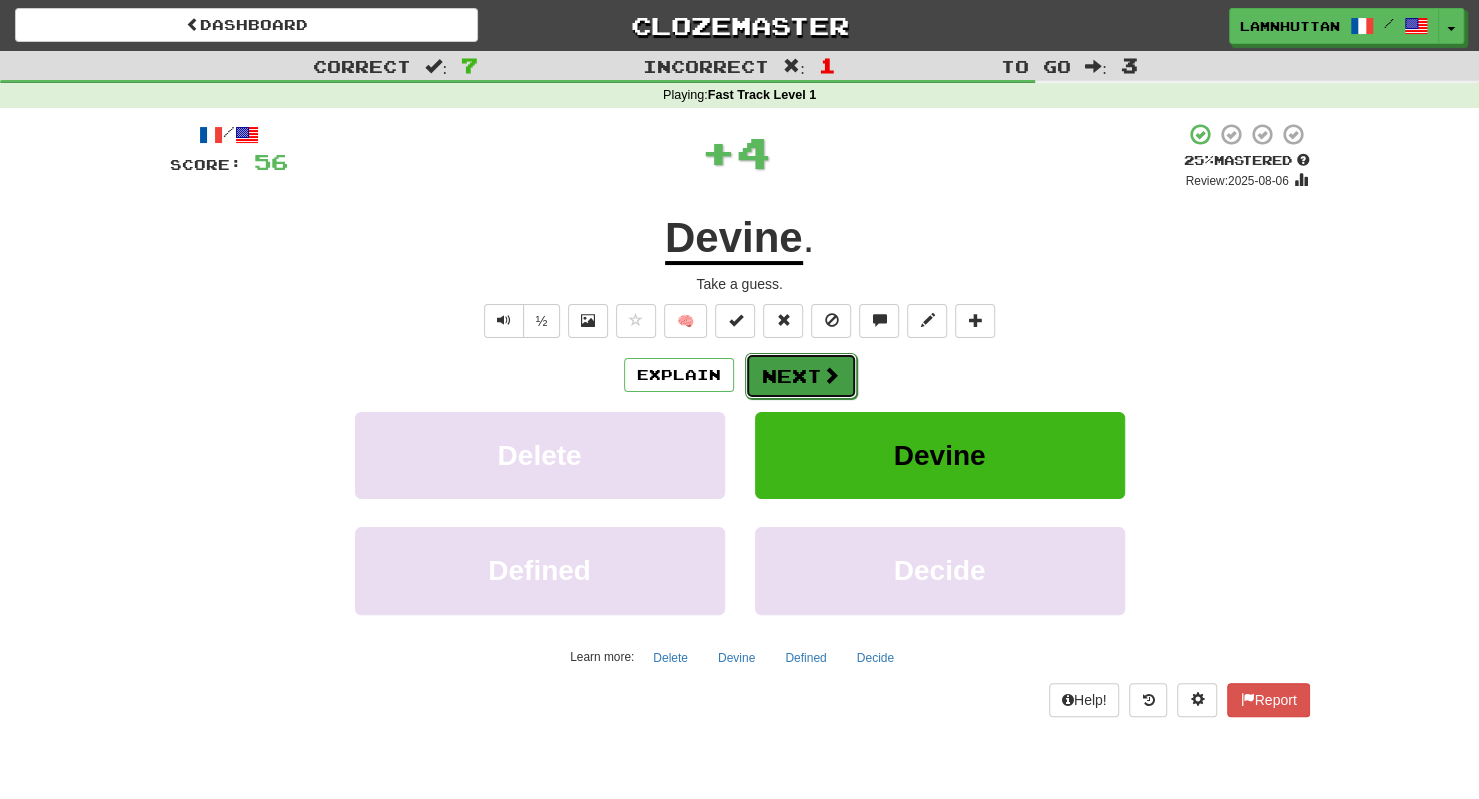 click on "Next" at bounding box center [801, 376] 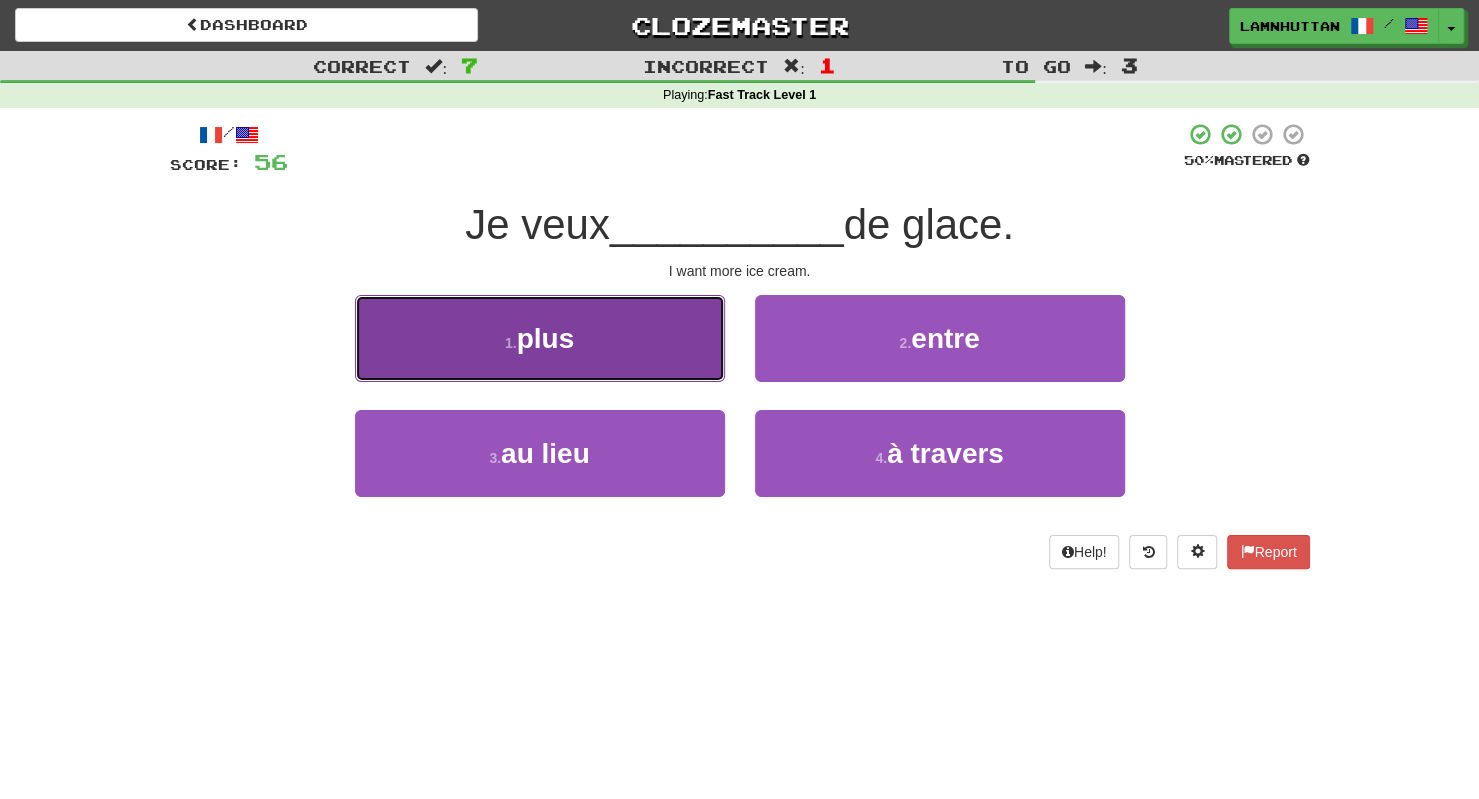 click on "1 .  plus" at bounding box center (540, 338) 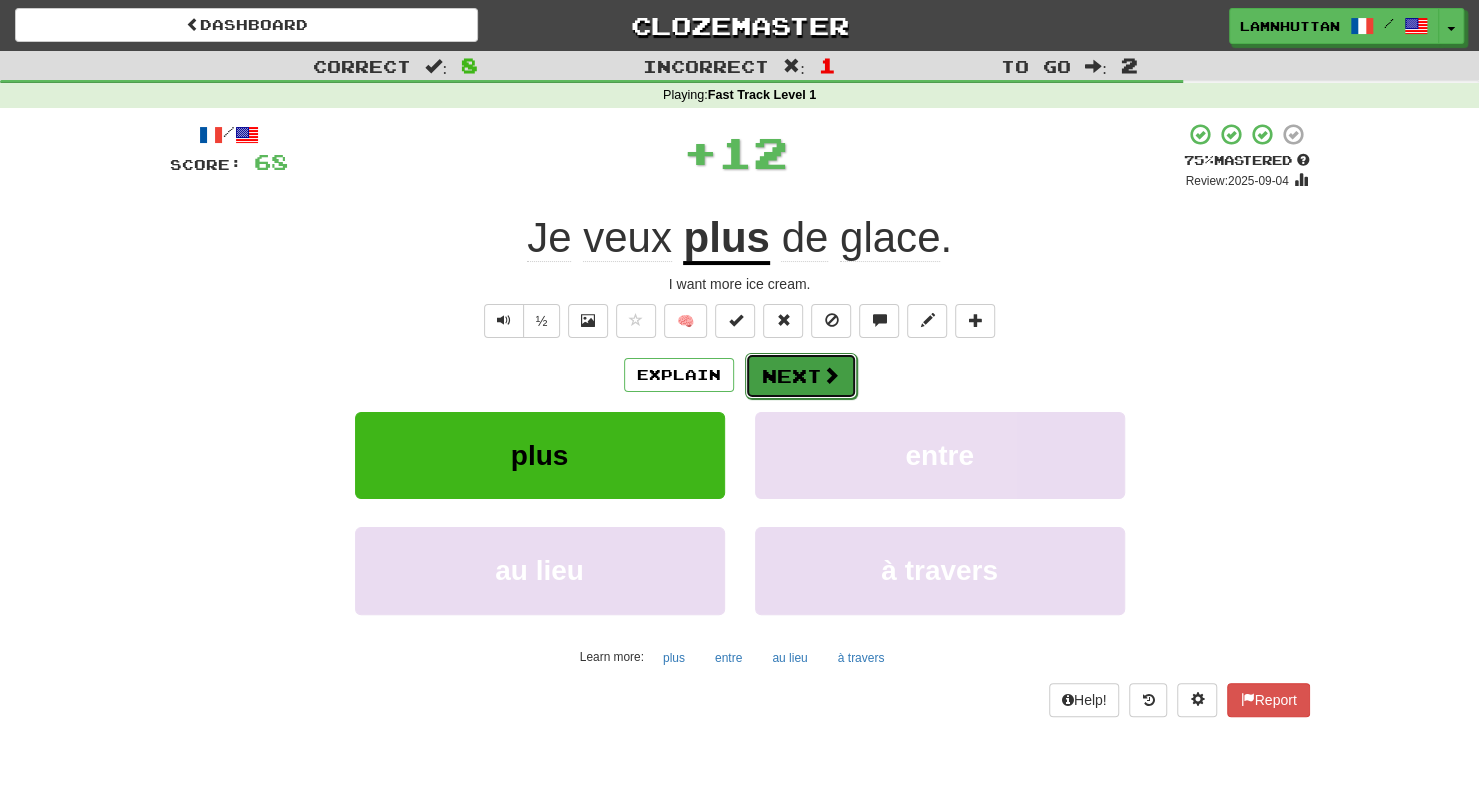 click on "Next" at bounding box center (801, 376) 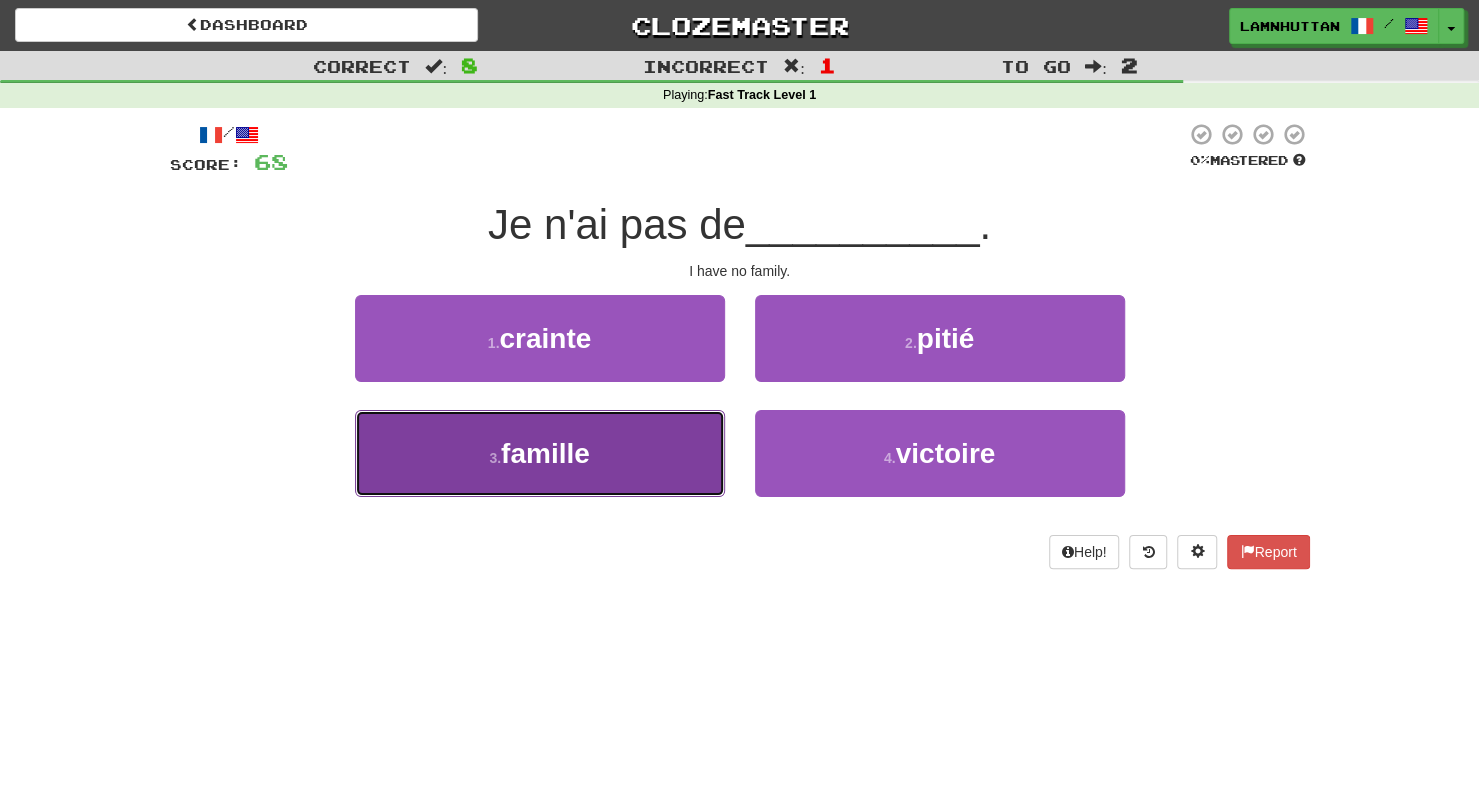 click on "3 .  famille" at bounding box center [540, 453] 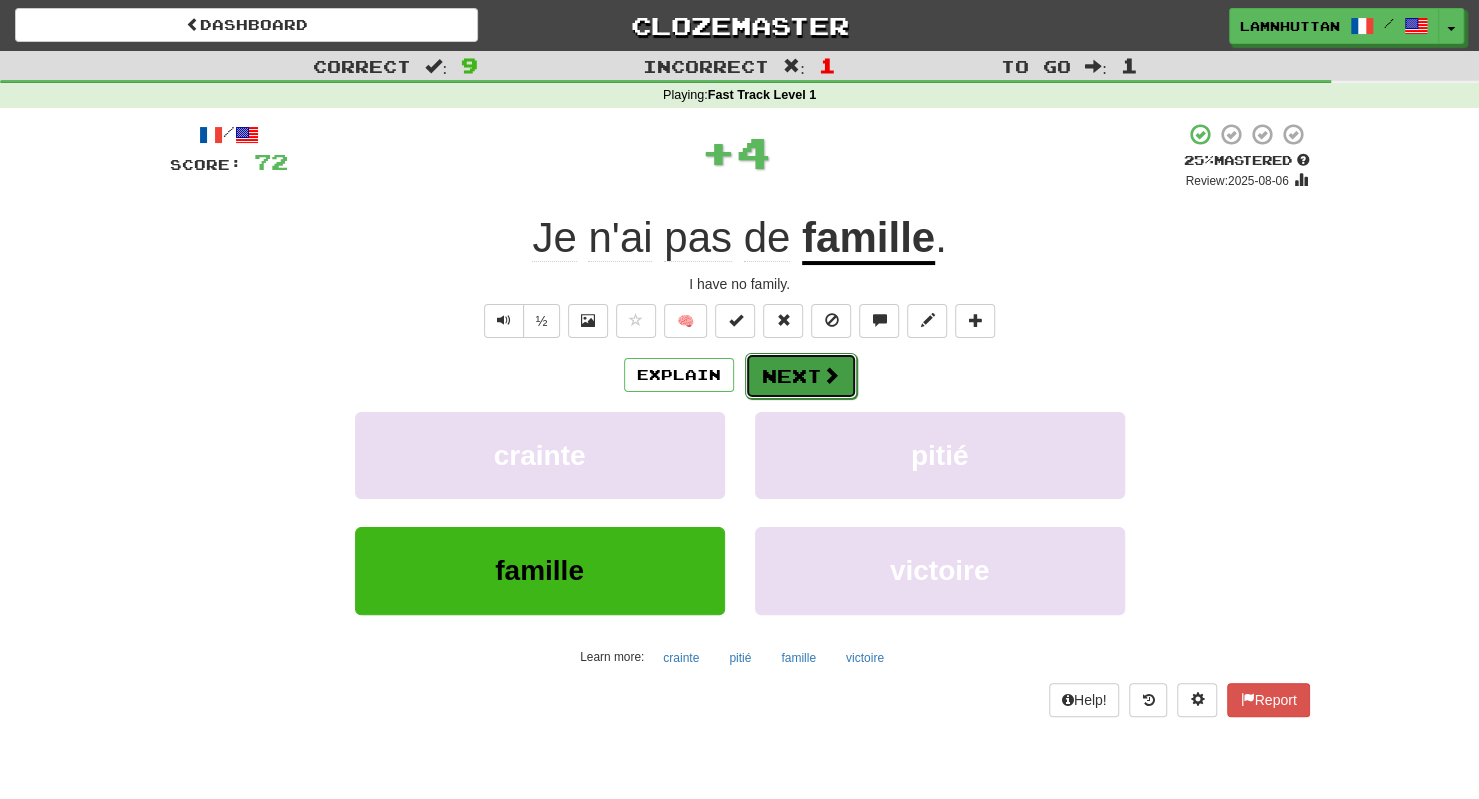 click on "Next" at bounding box center (801, 376) 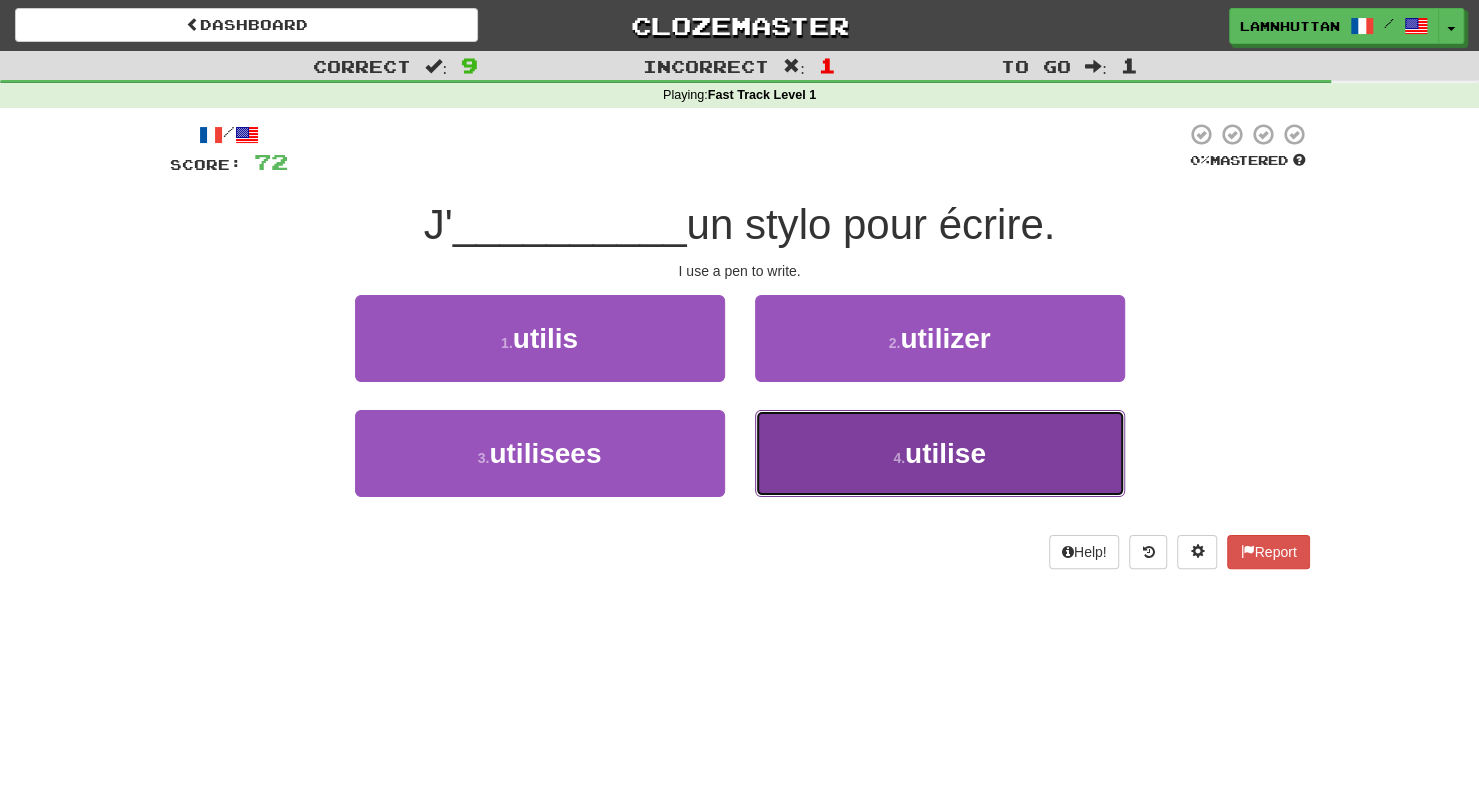 click on "4 .  utilise" at bounding box center [940, 453] 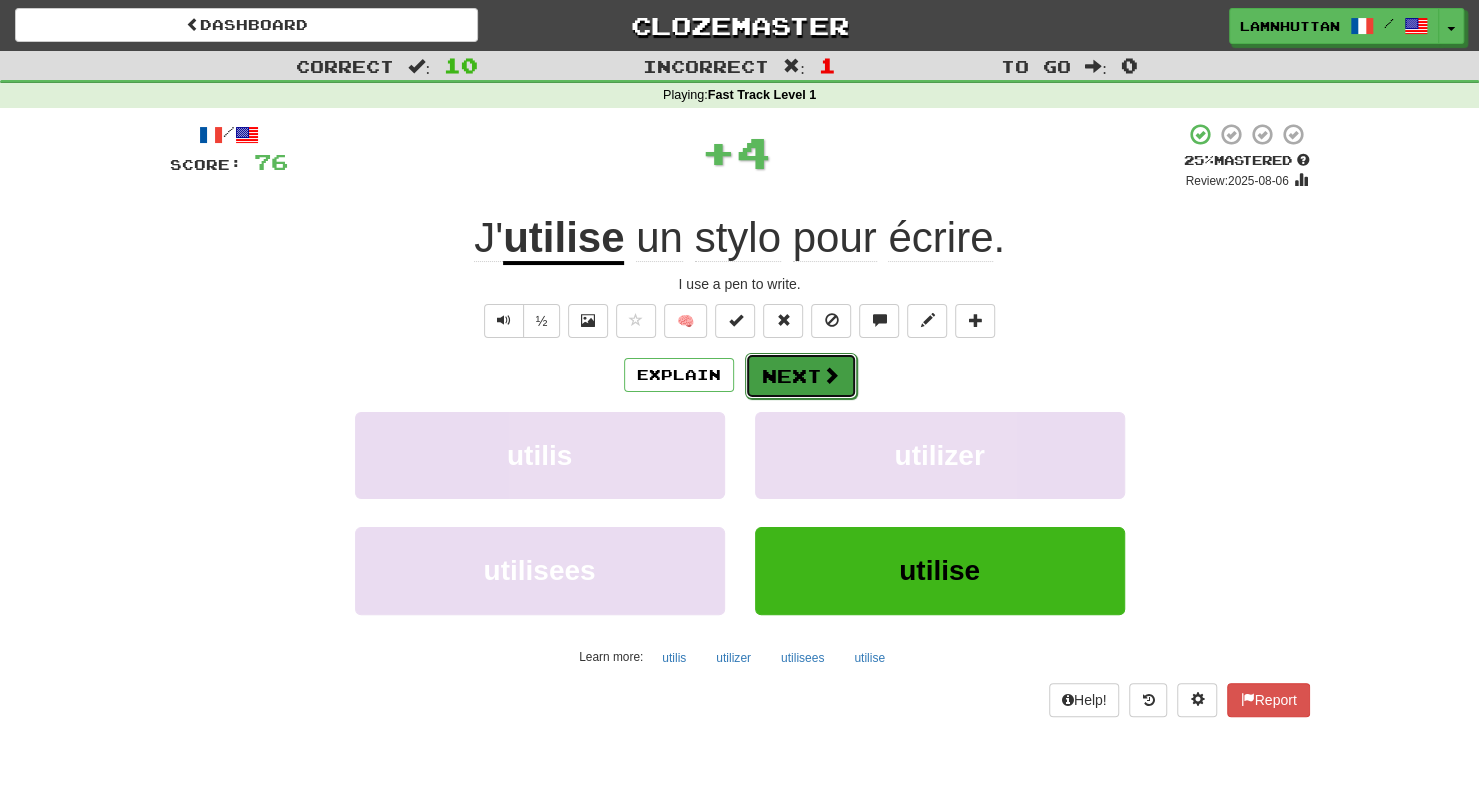 click on "Next" at bounding box center [801, 376] 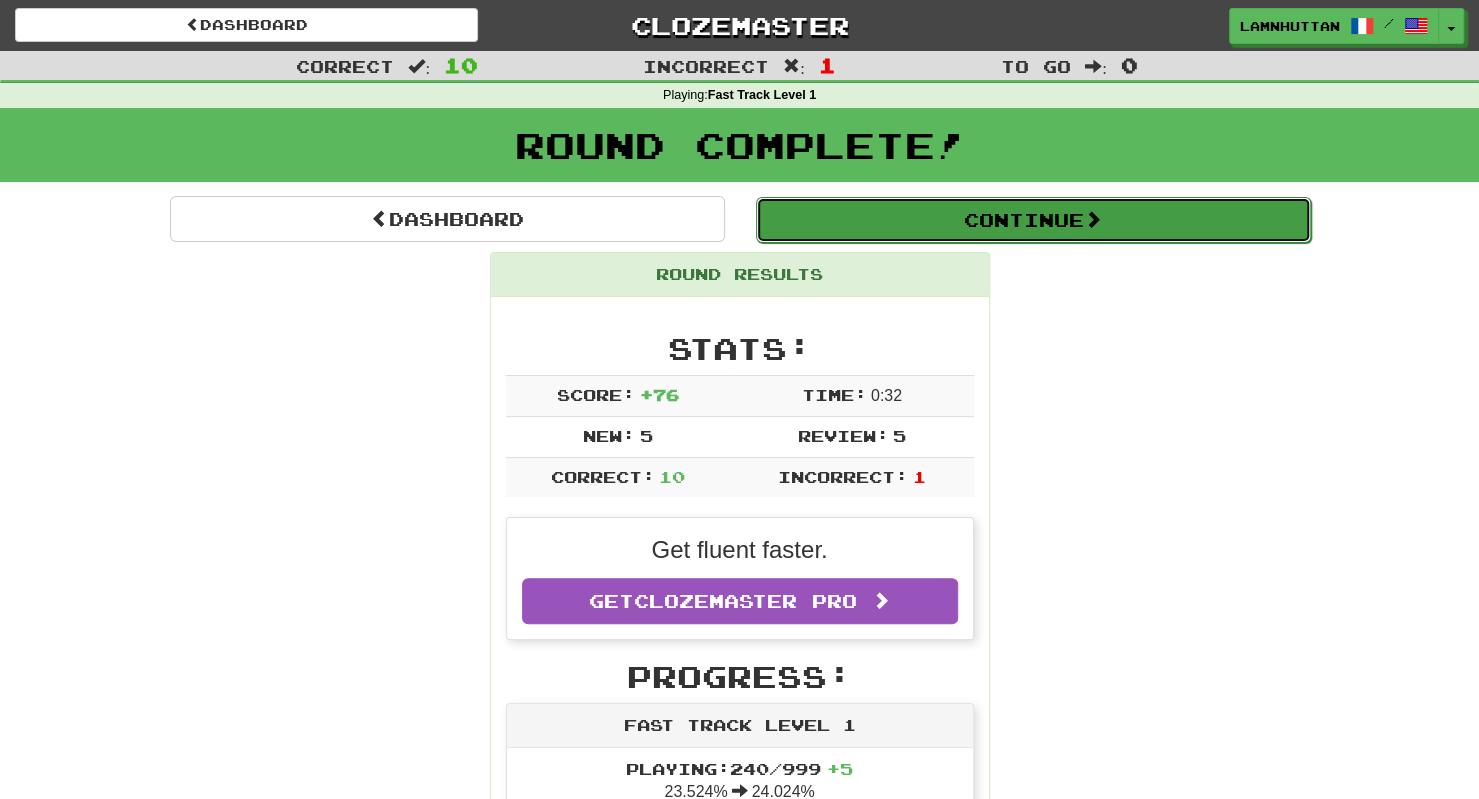 click on "Continue" at bounding box center [1033, 220] 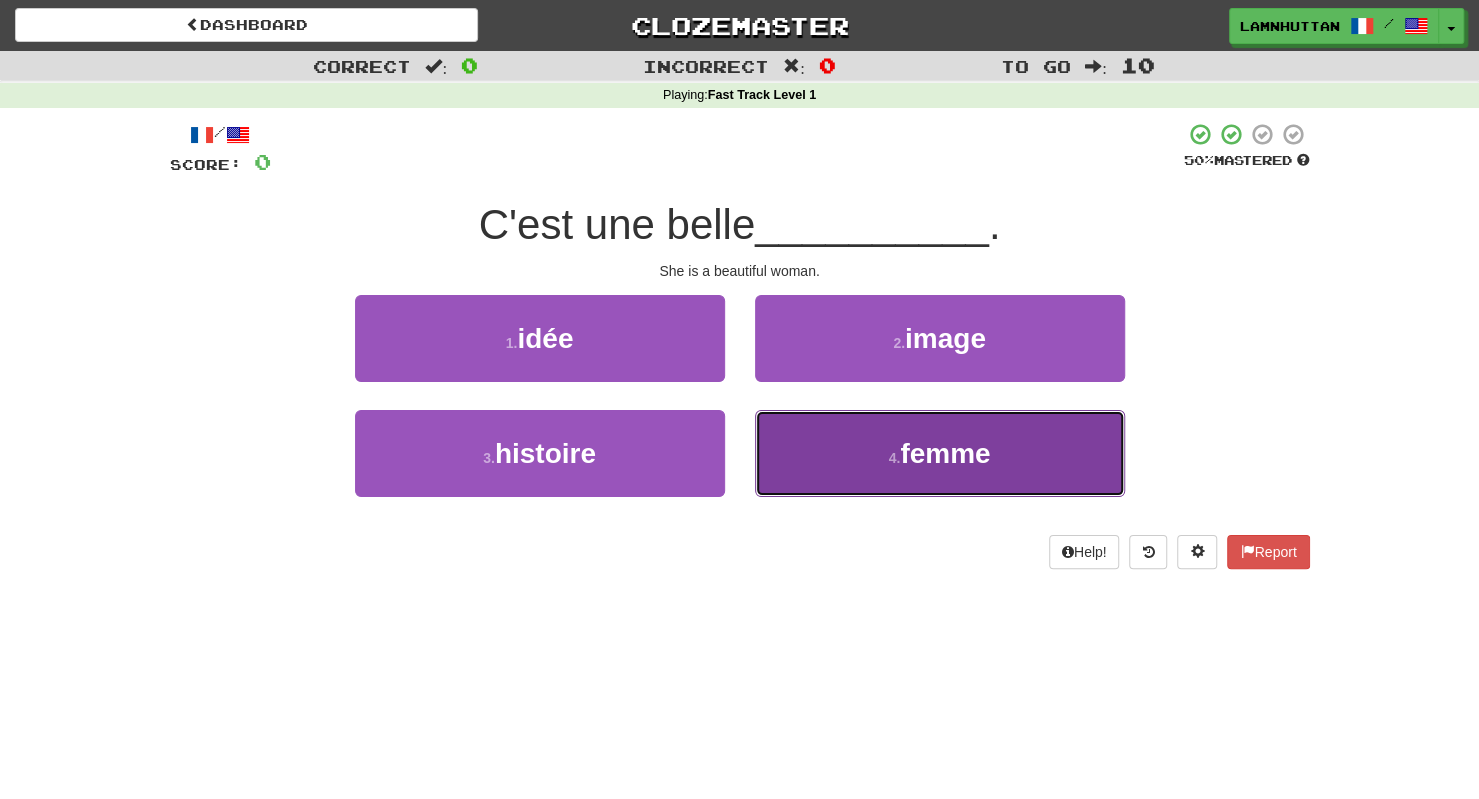 click on "4 .  femme" at bounding box center (940, 453) 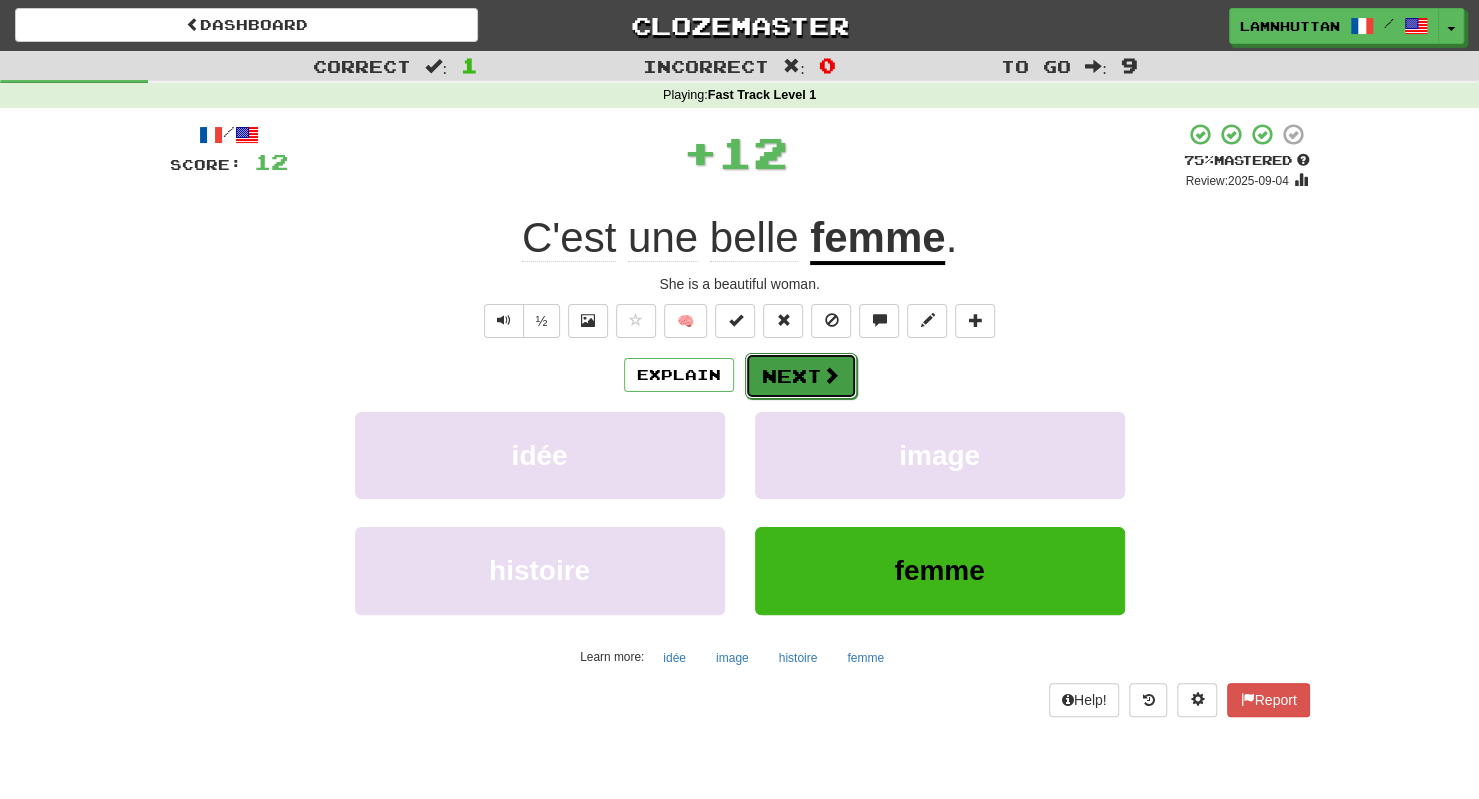click on "Next" at bounding box center [801, 376] 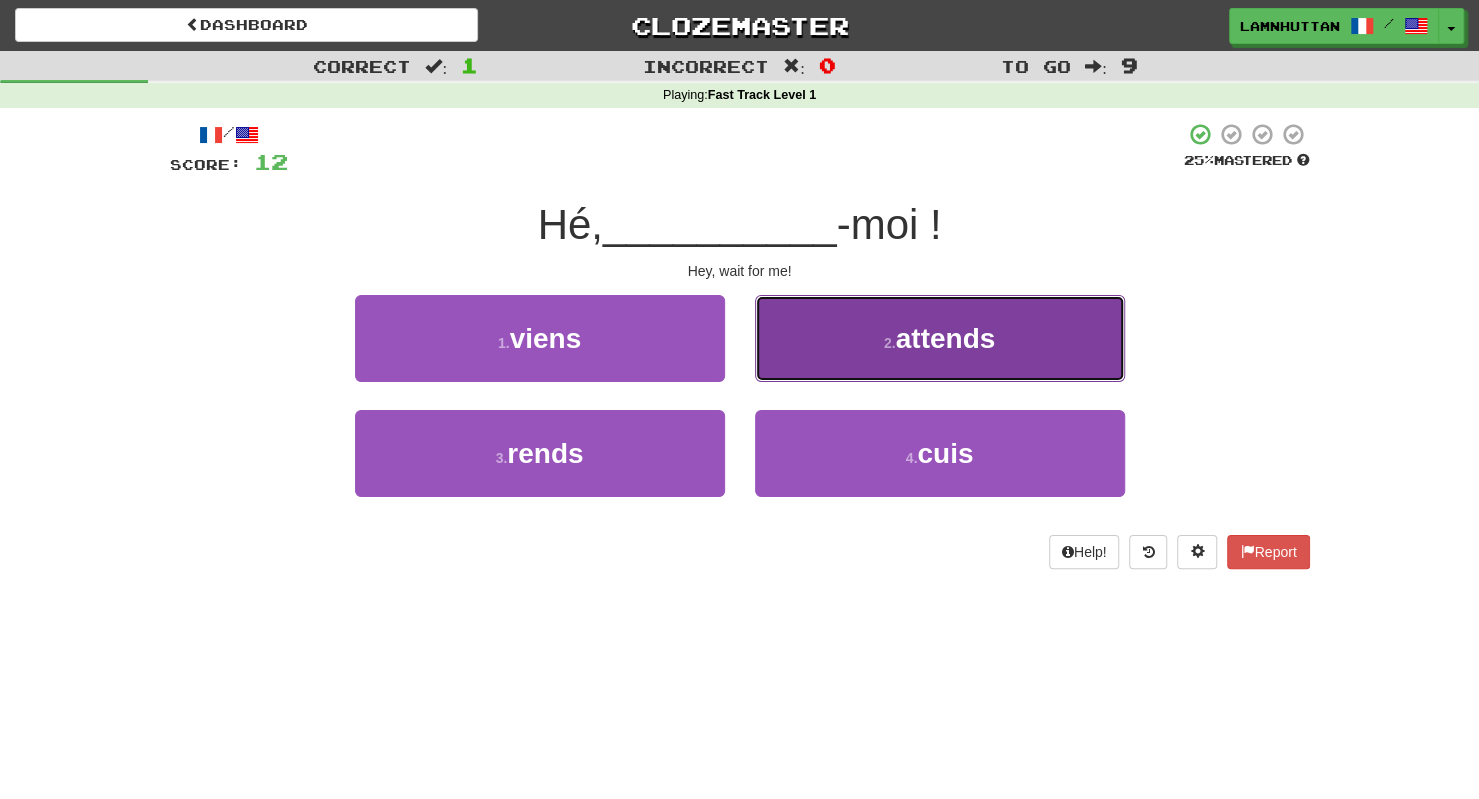 click on "2 .  attends" at bounding box center [940, 338] 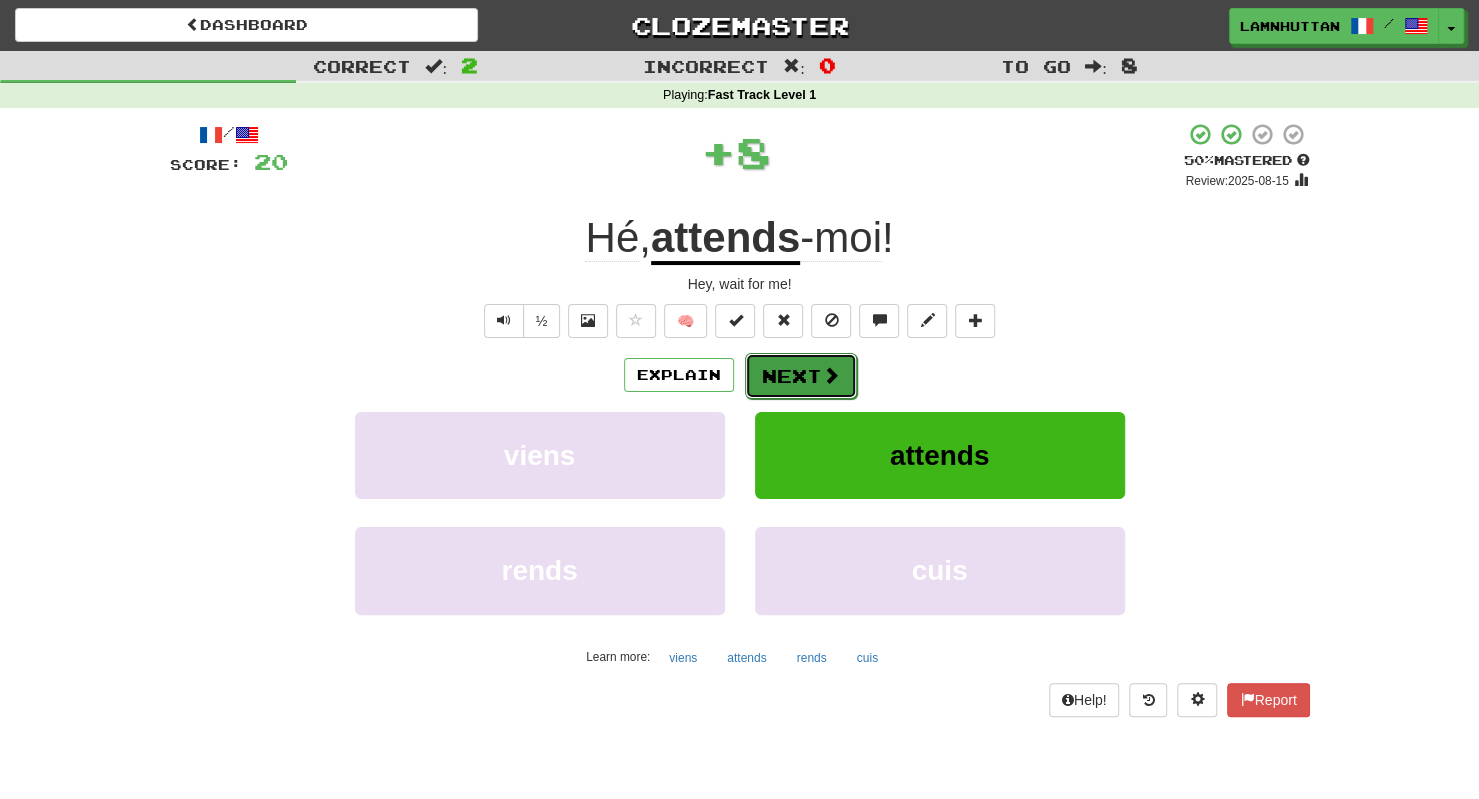 click on "Next" at bounding box center (801, 376) 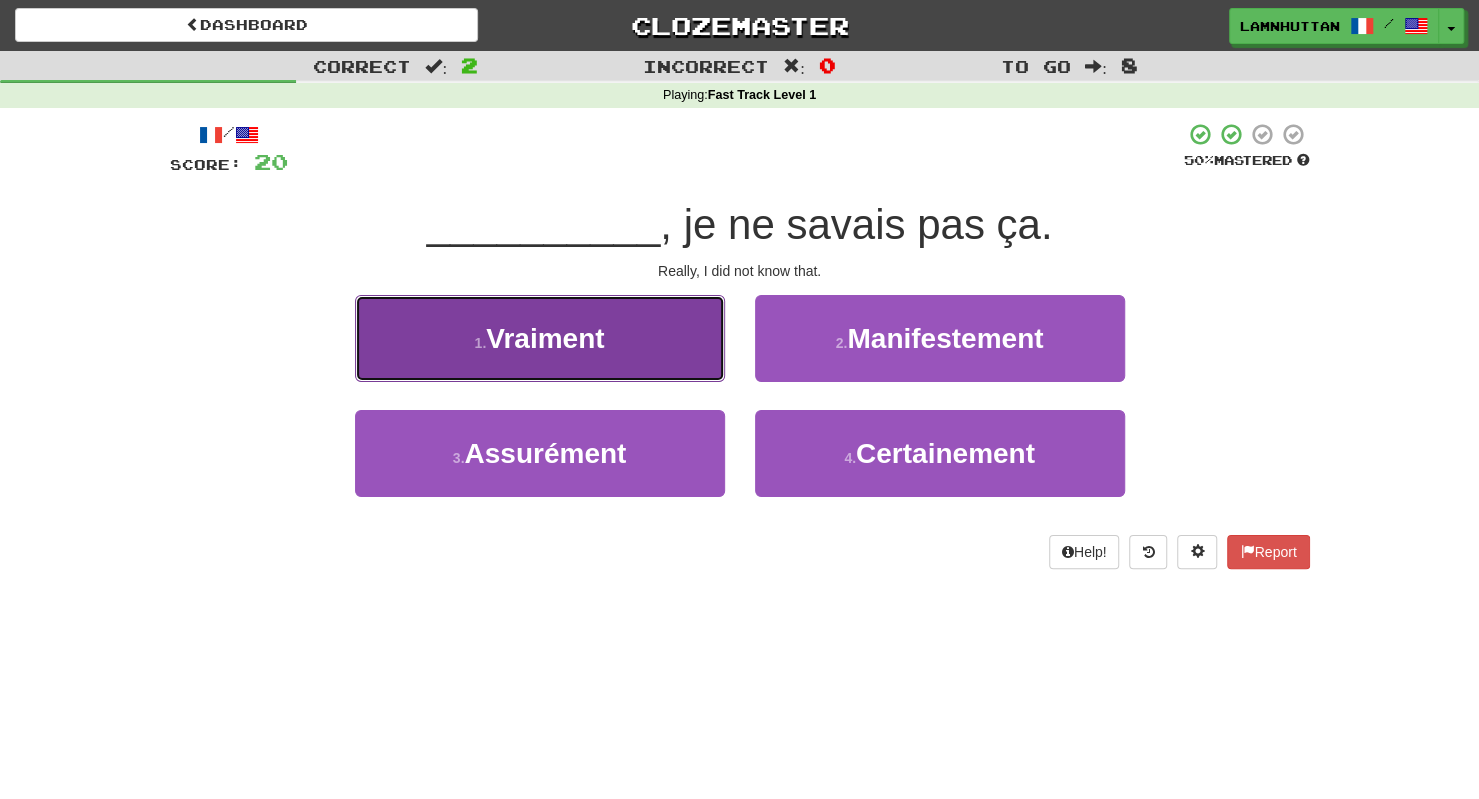 click on "1 .  Vraiment" at bounding box center [540, 338] 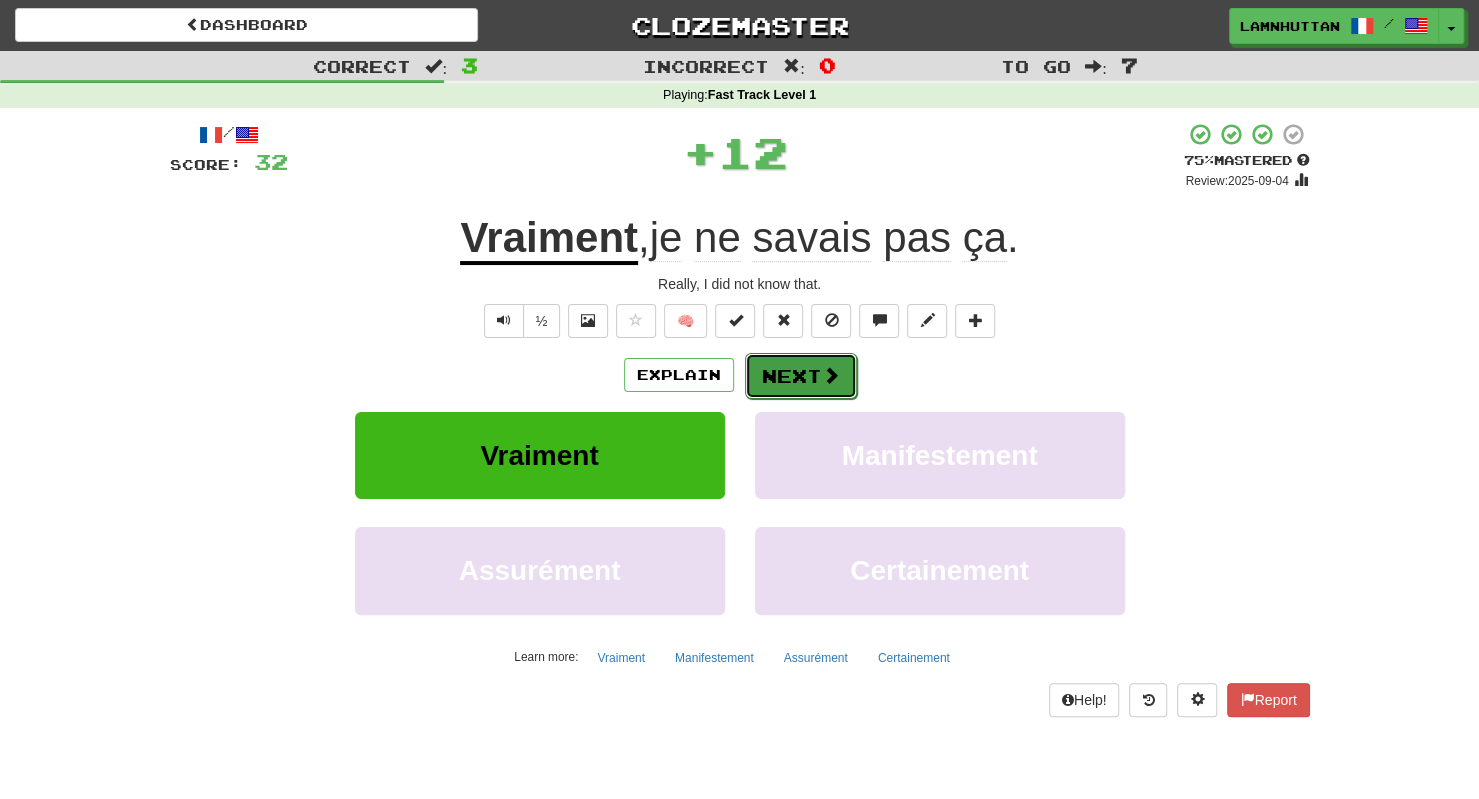 click on "Next" at bounding box center (801, 376) 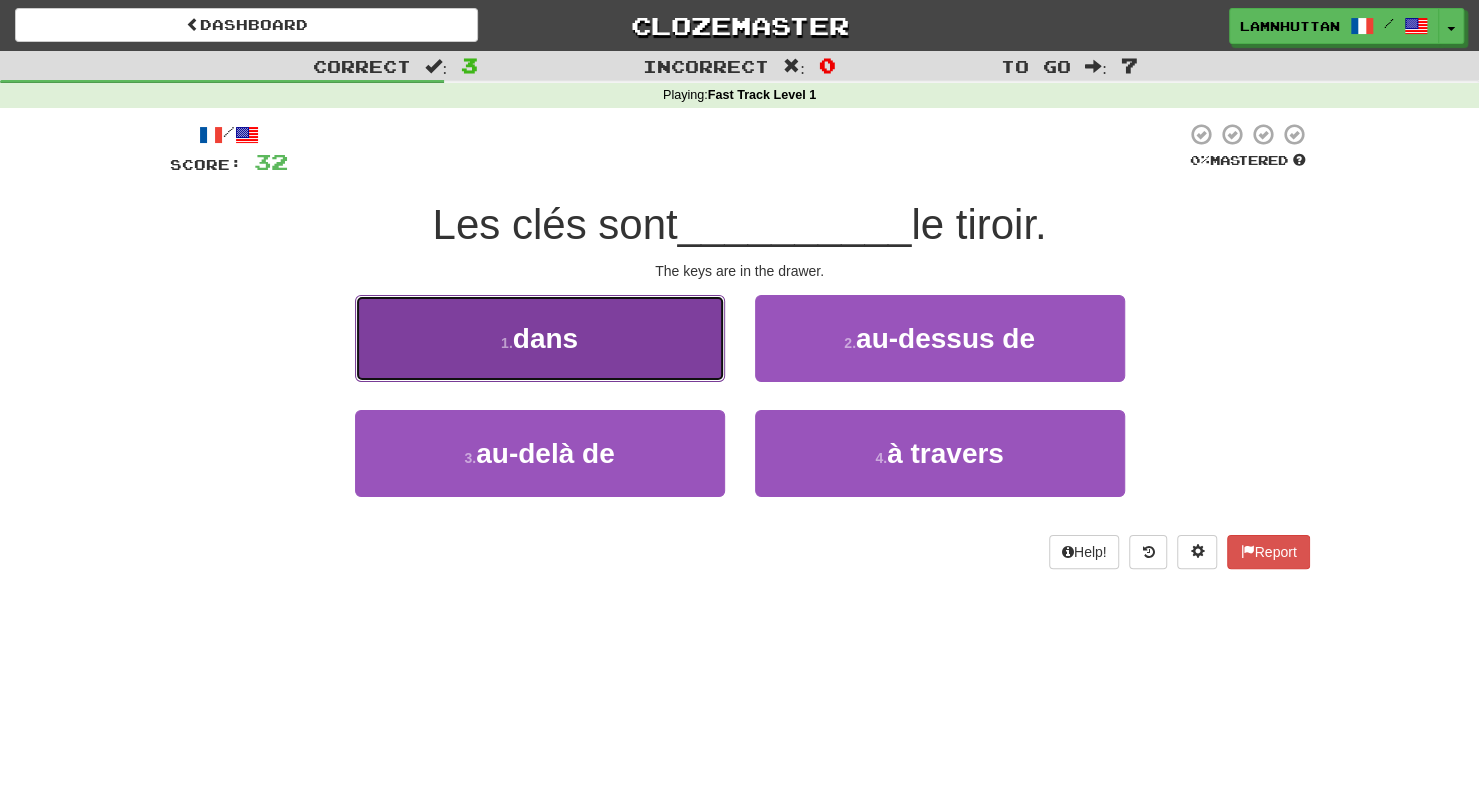 click on "1 .  dans" at bounding box center (540, 338) 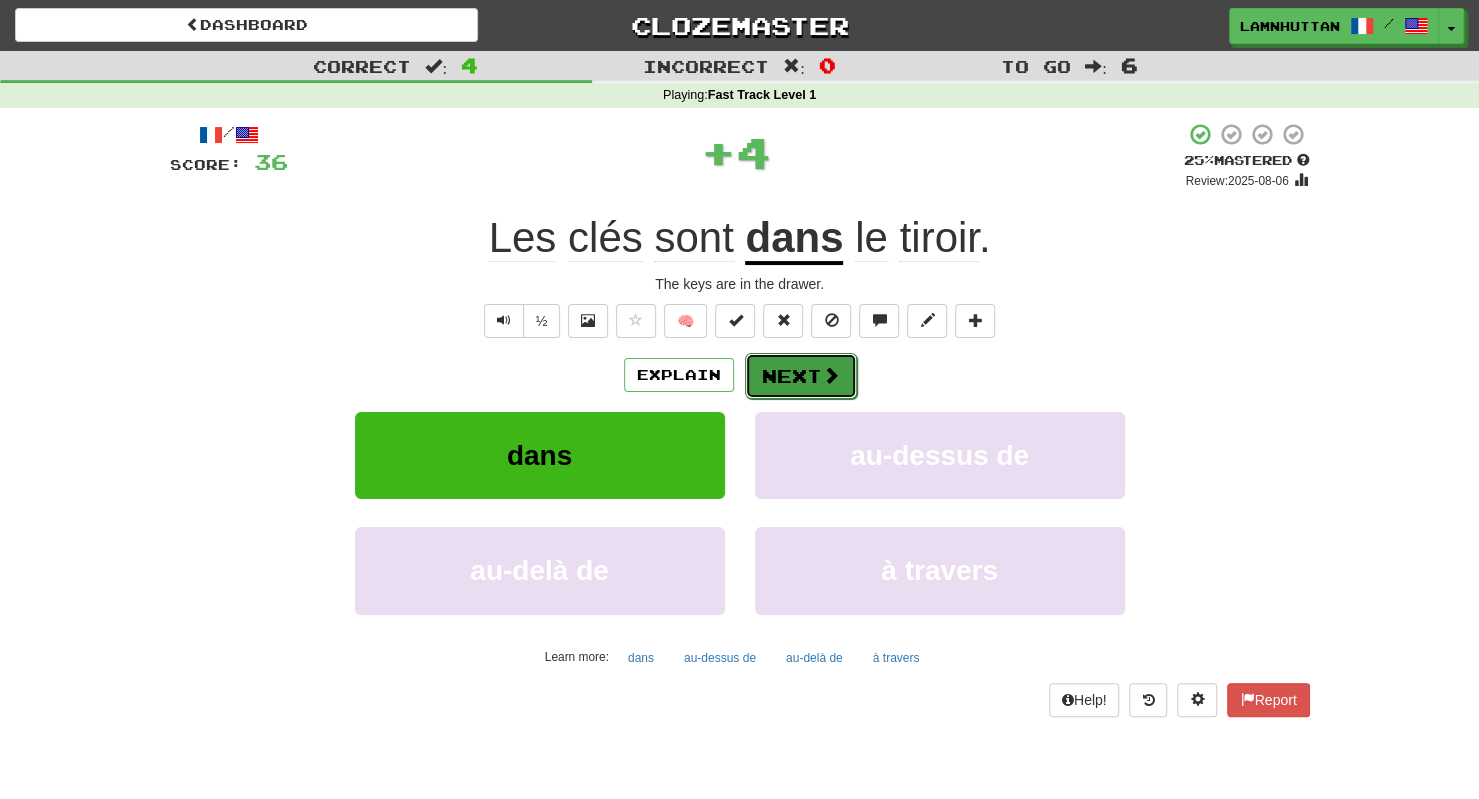 click on "Next" at bounding box center (801, 376) 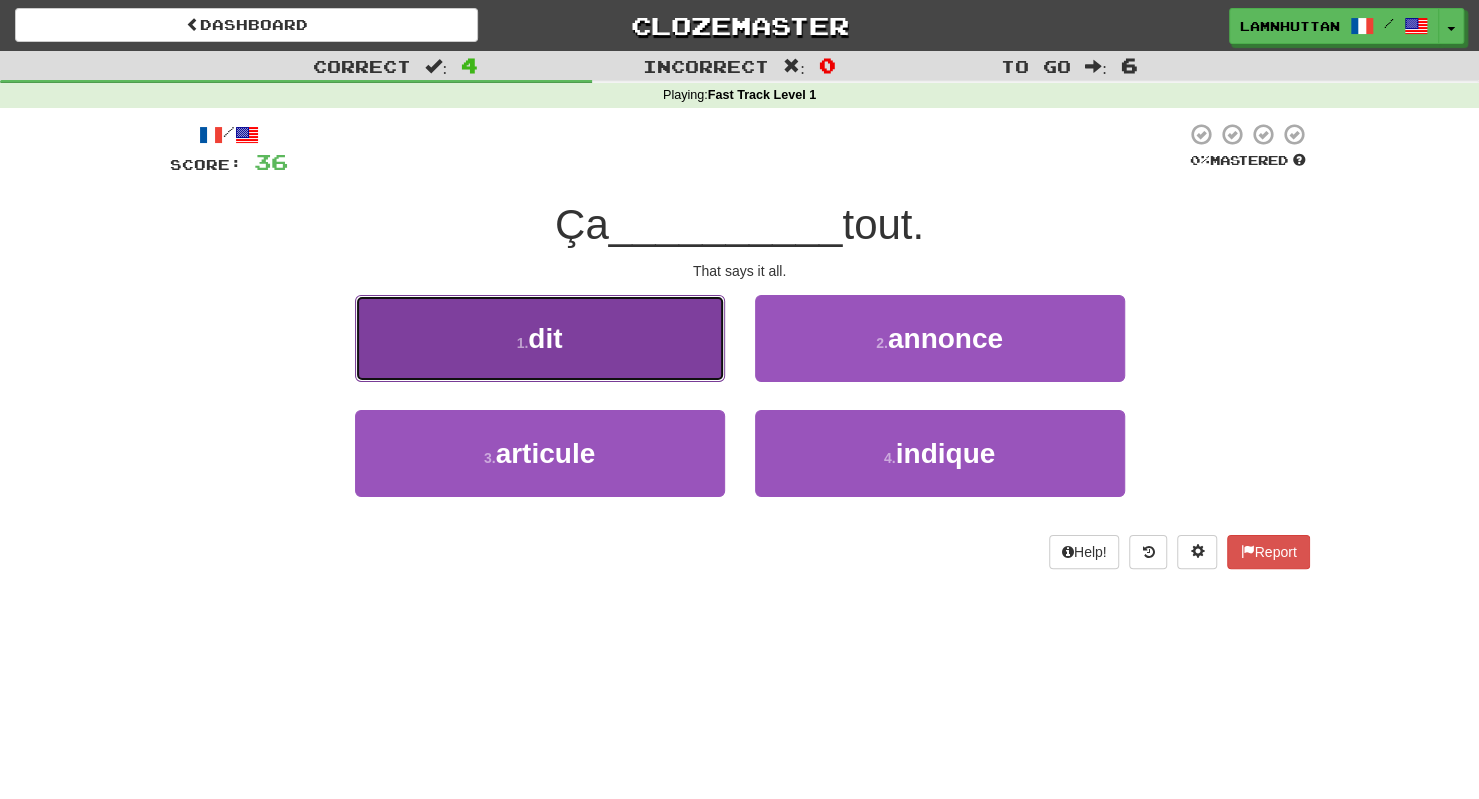 click on "1 .  dit" at bounding box center [540, 338] 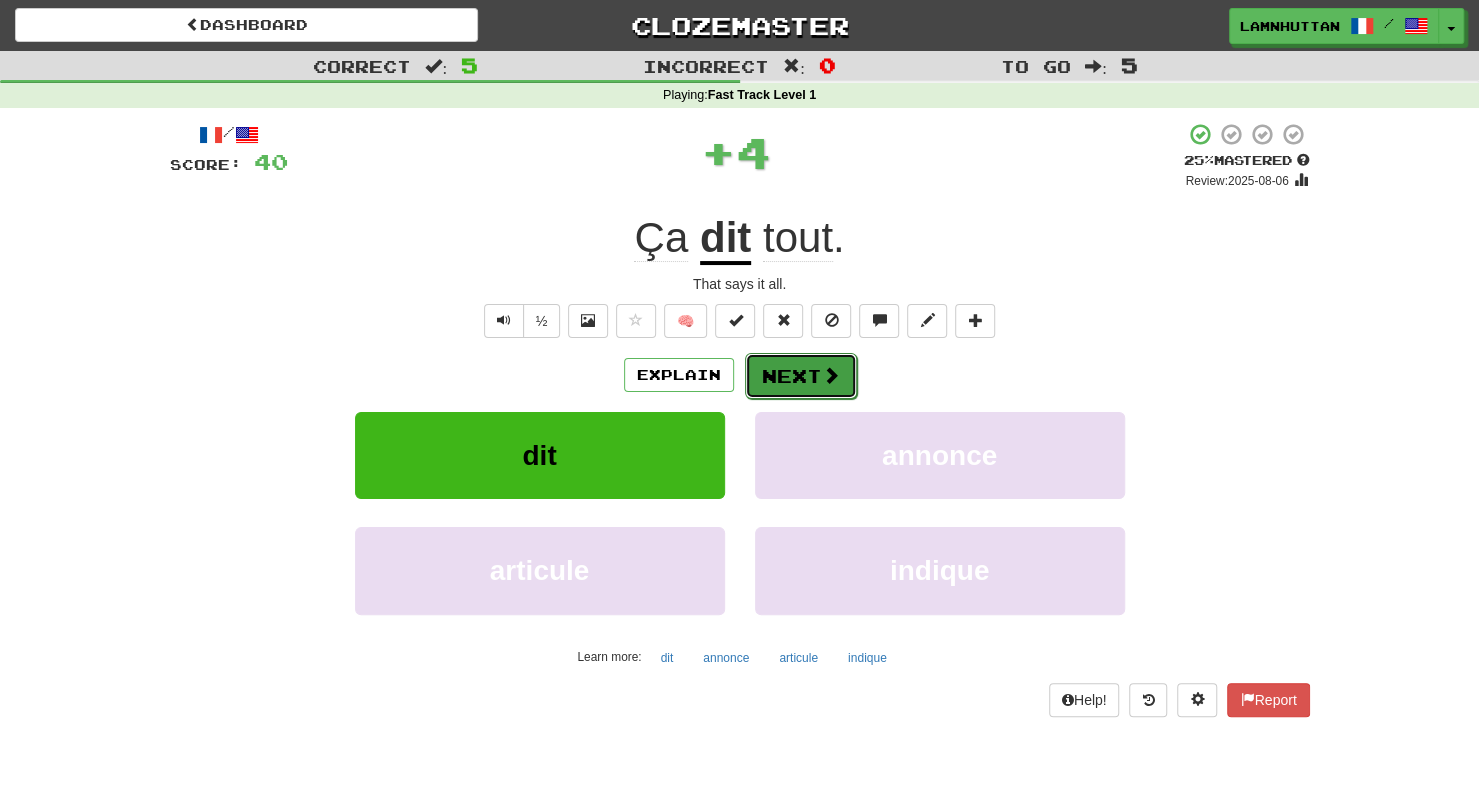 click on "Next" at bounding box center [801, 376] 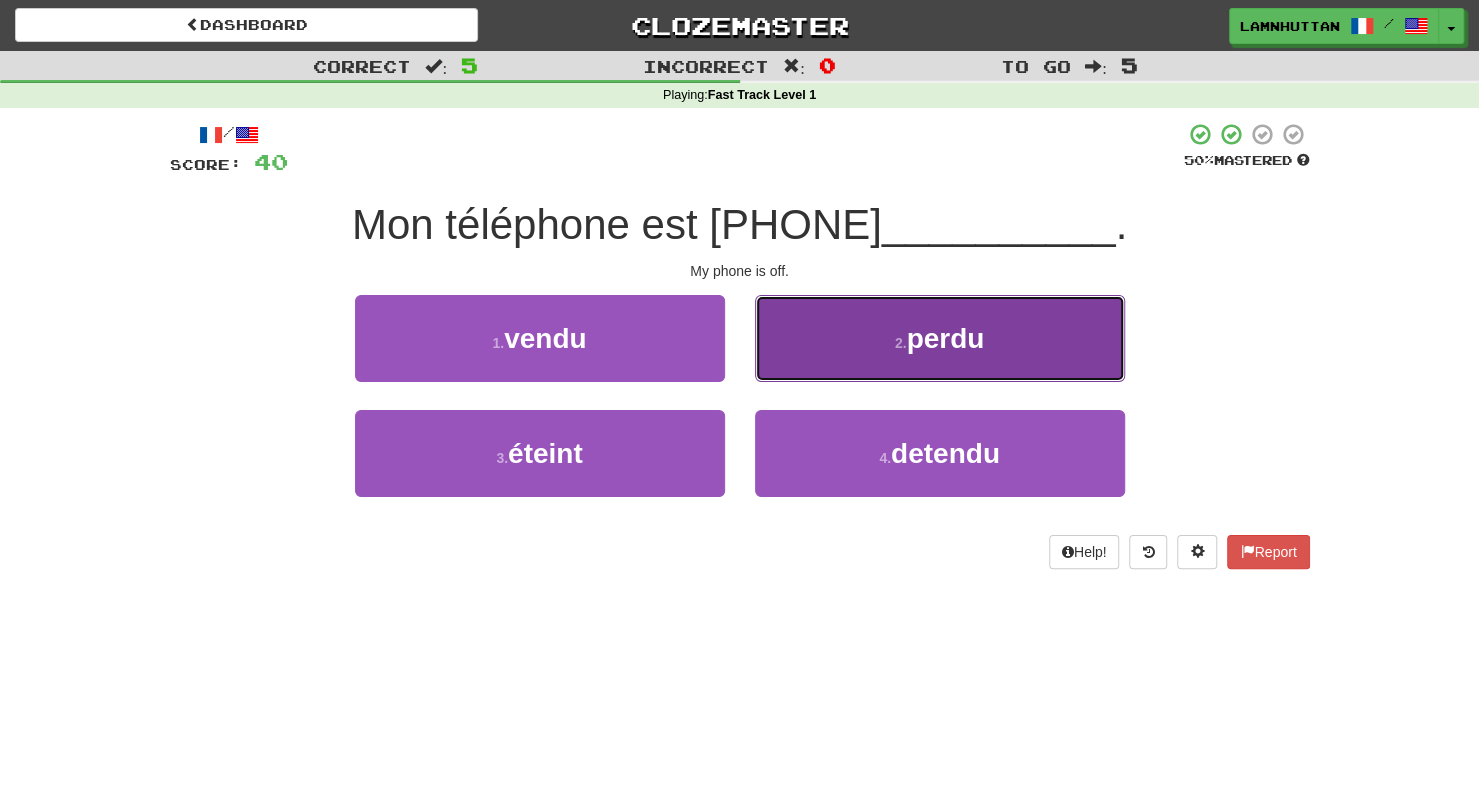 click on "2 .  perdu" at bounding box center [940, 338] 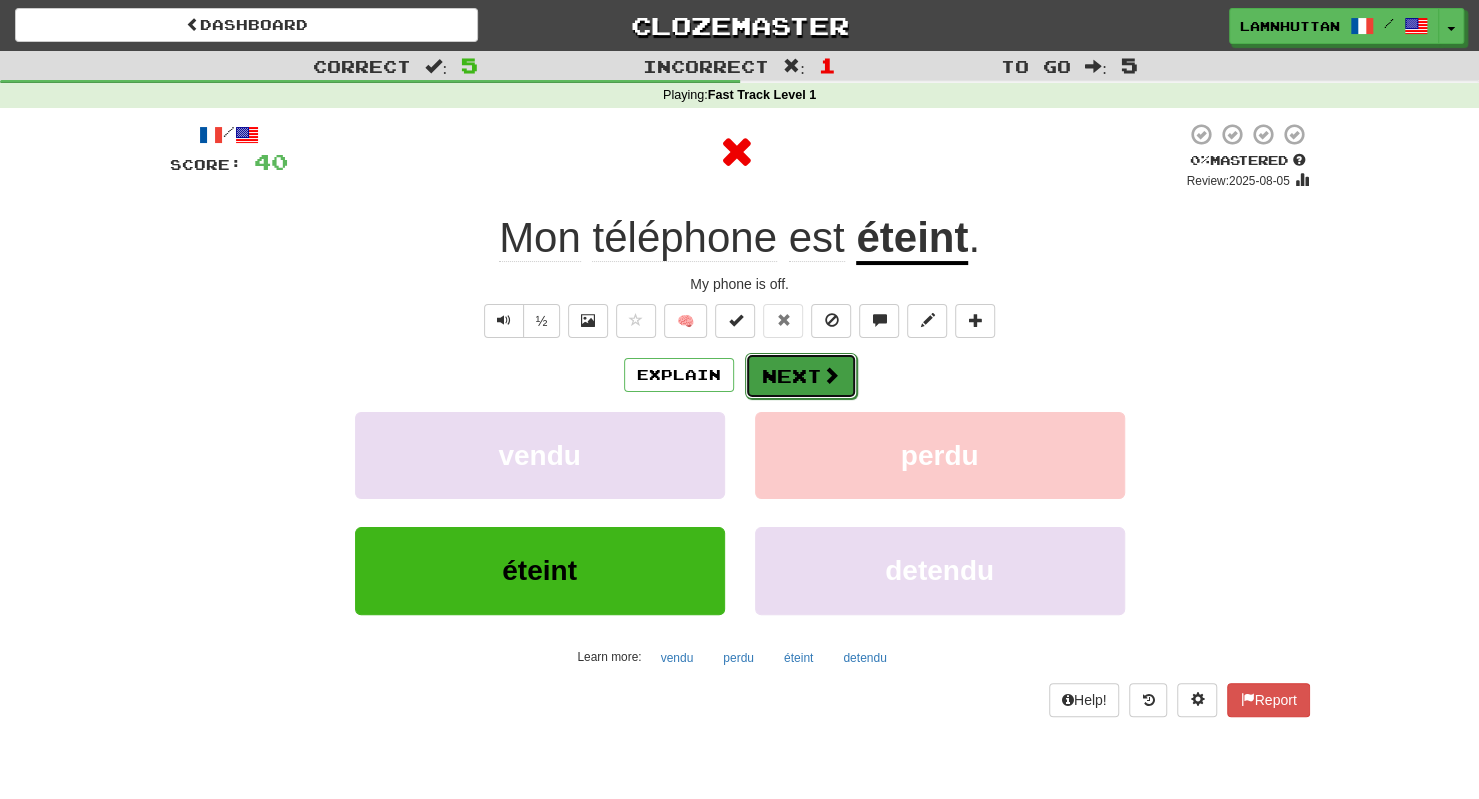 click on "Next" at bounding box center [801, 376] 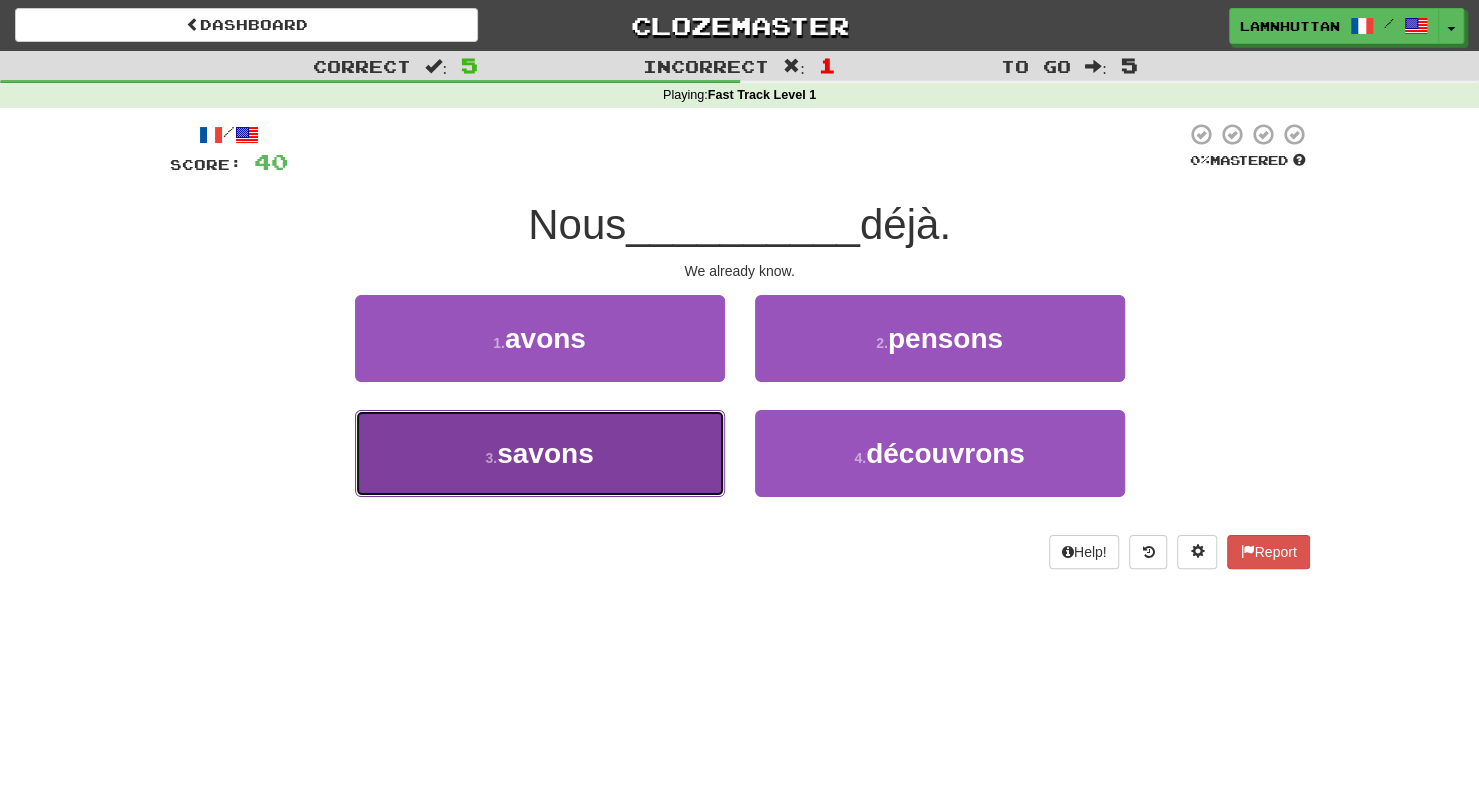 click on "3 .  savons" at bounding box center [540, 453] 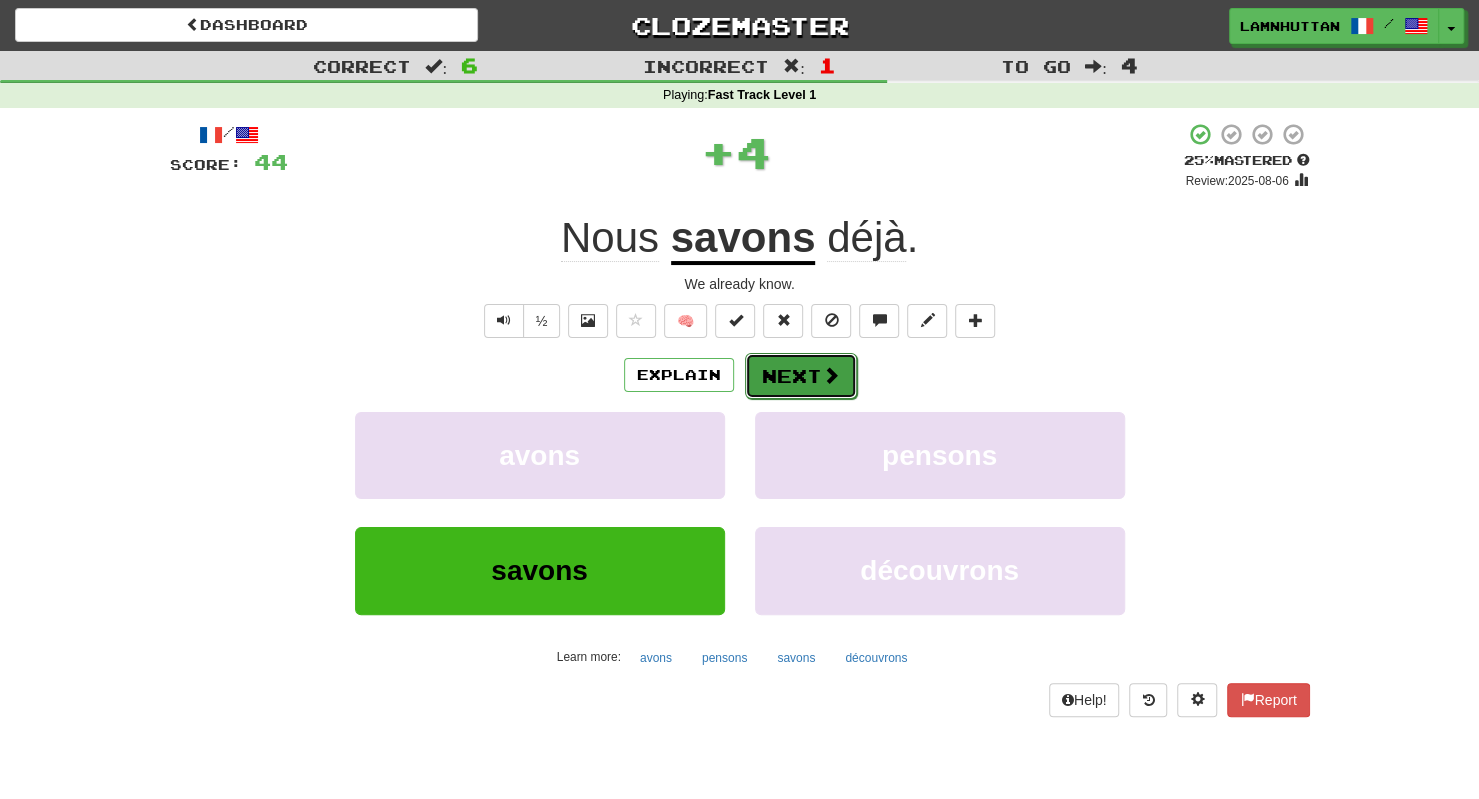 click on "Next" at bounding box center (801, 376) 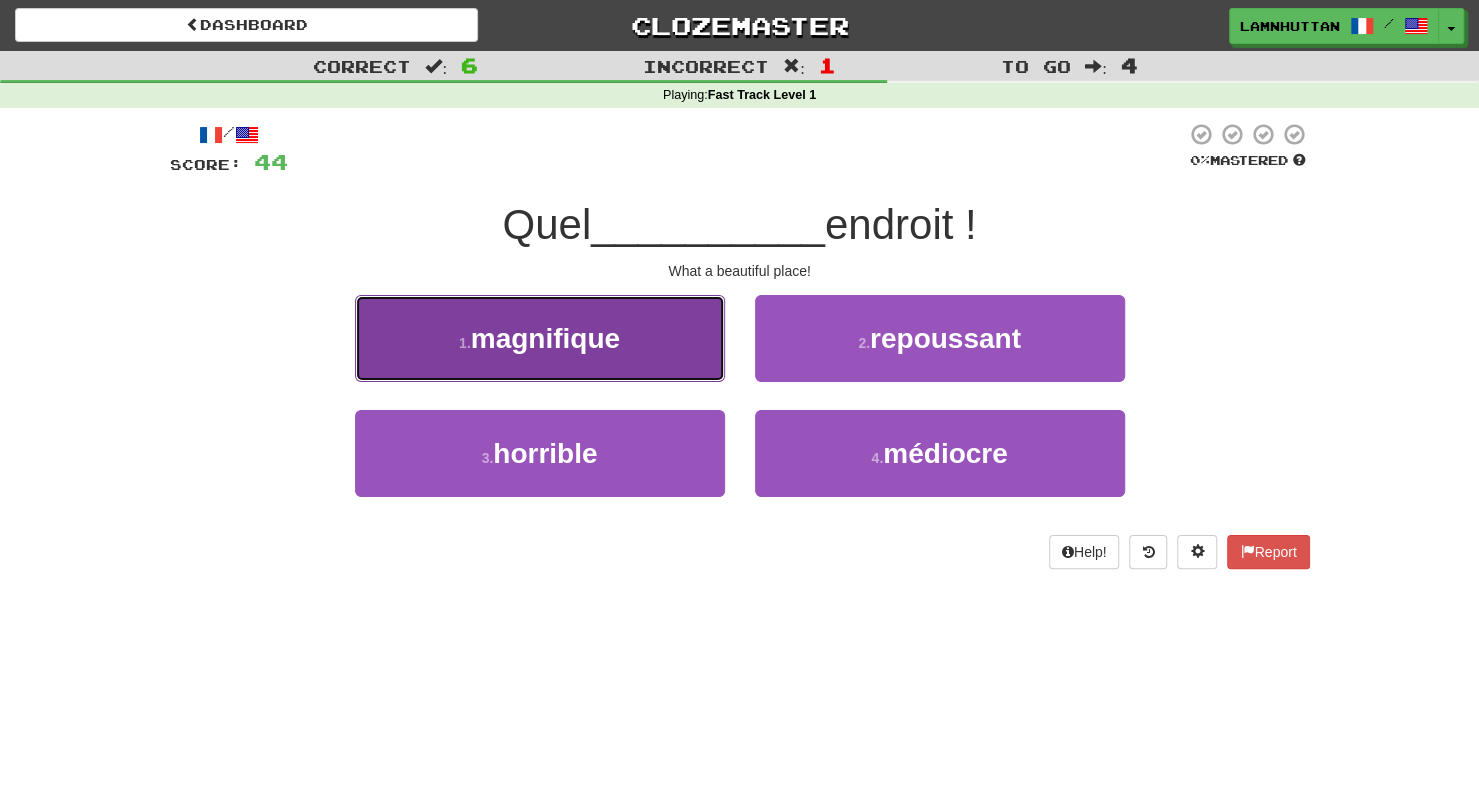 click on "1 .  magnifique" at bounding box center (540, 338) 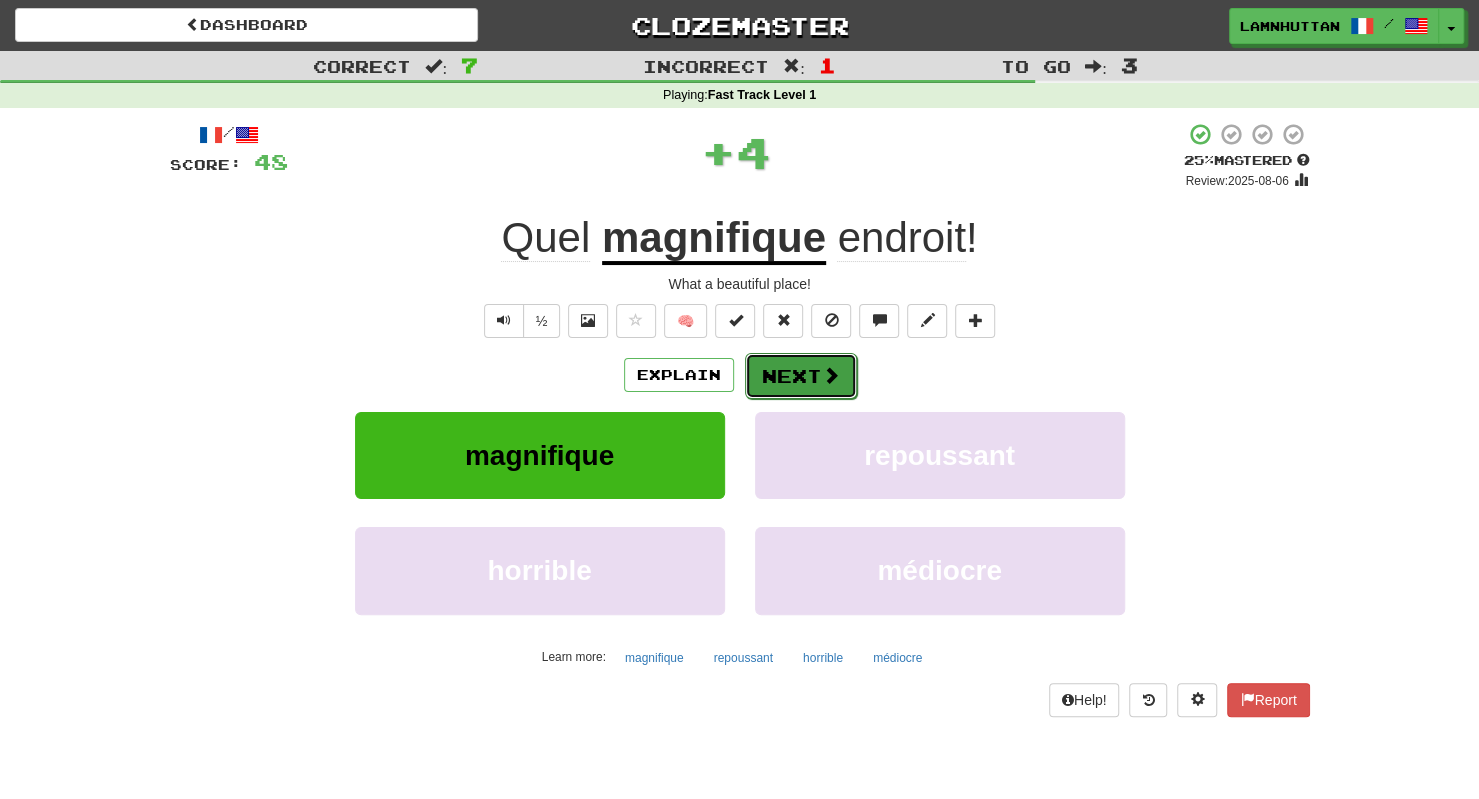 click on "Next" at bounding box center (801, 376) 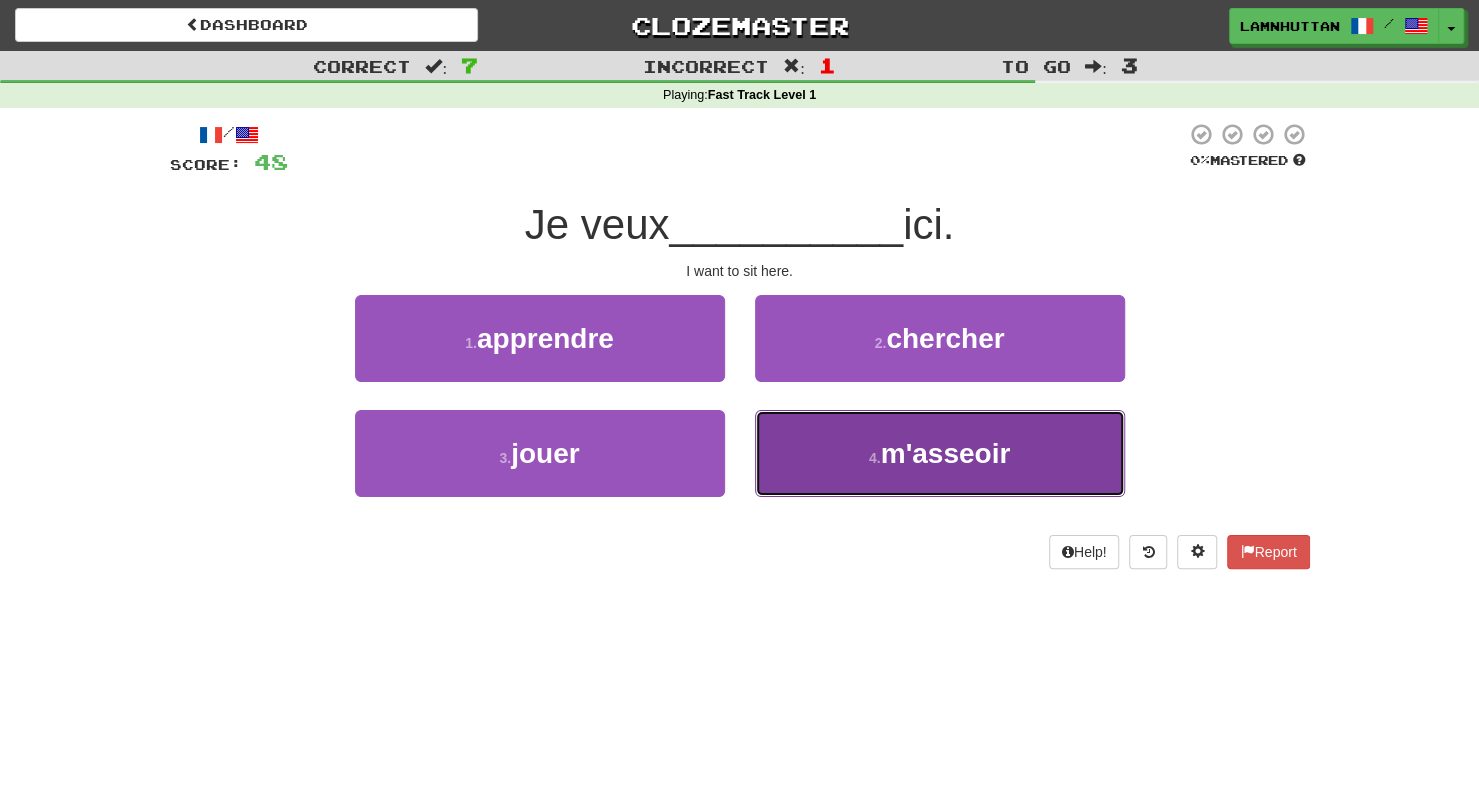 click on "4 .  m'asseoir" at bounding box center [940, 453] 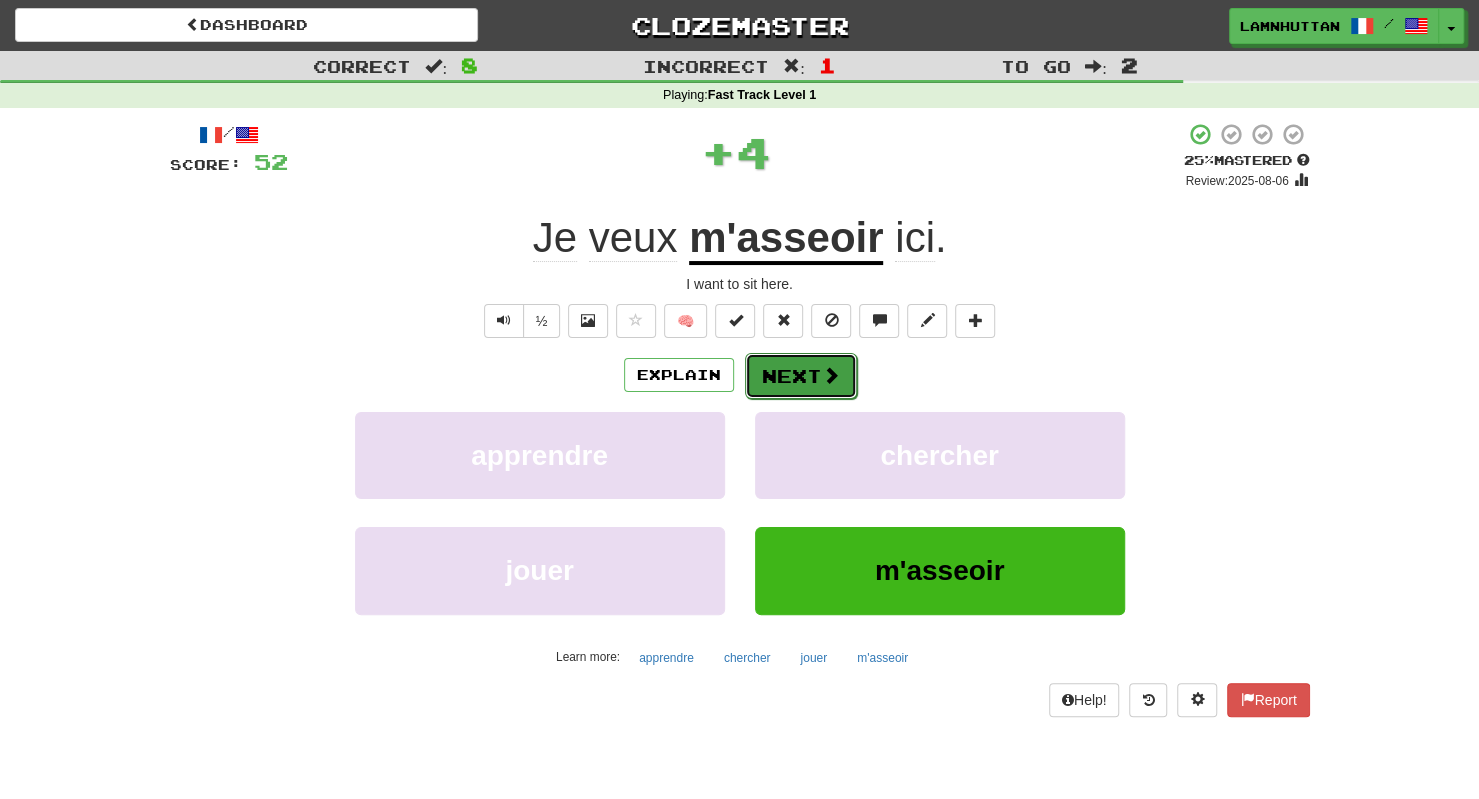 click on "Next" at bounding box center (801, 376) 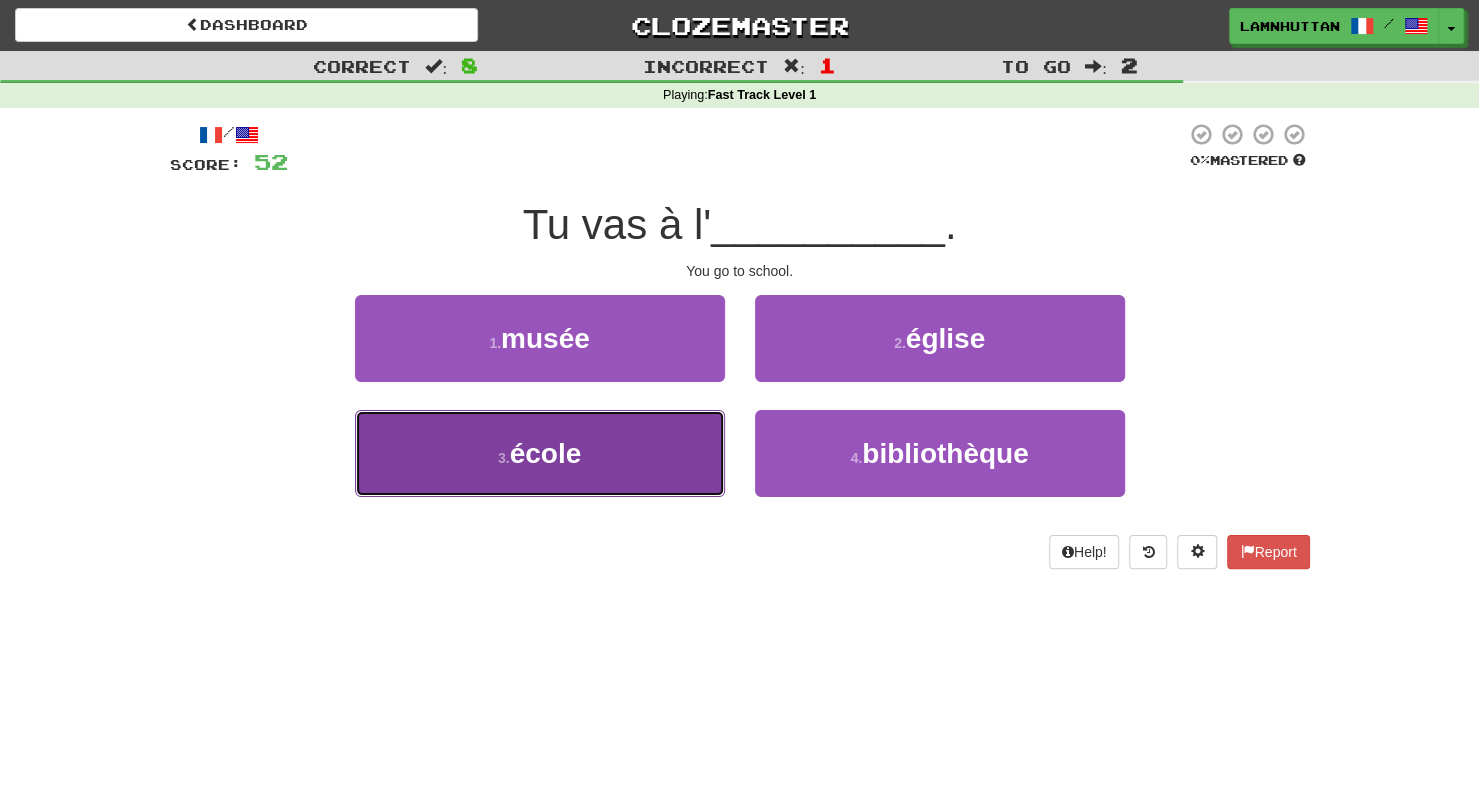 click on "3 .  école" at bounding box center (540, 453) 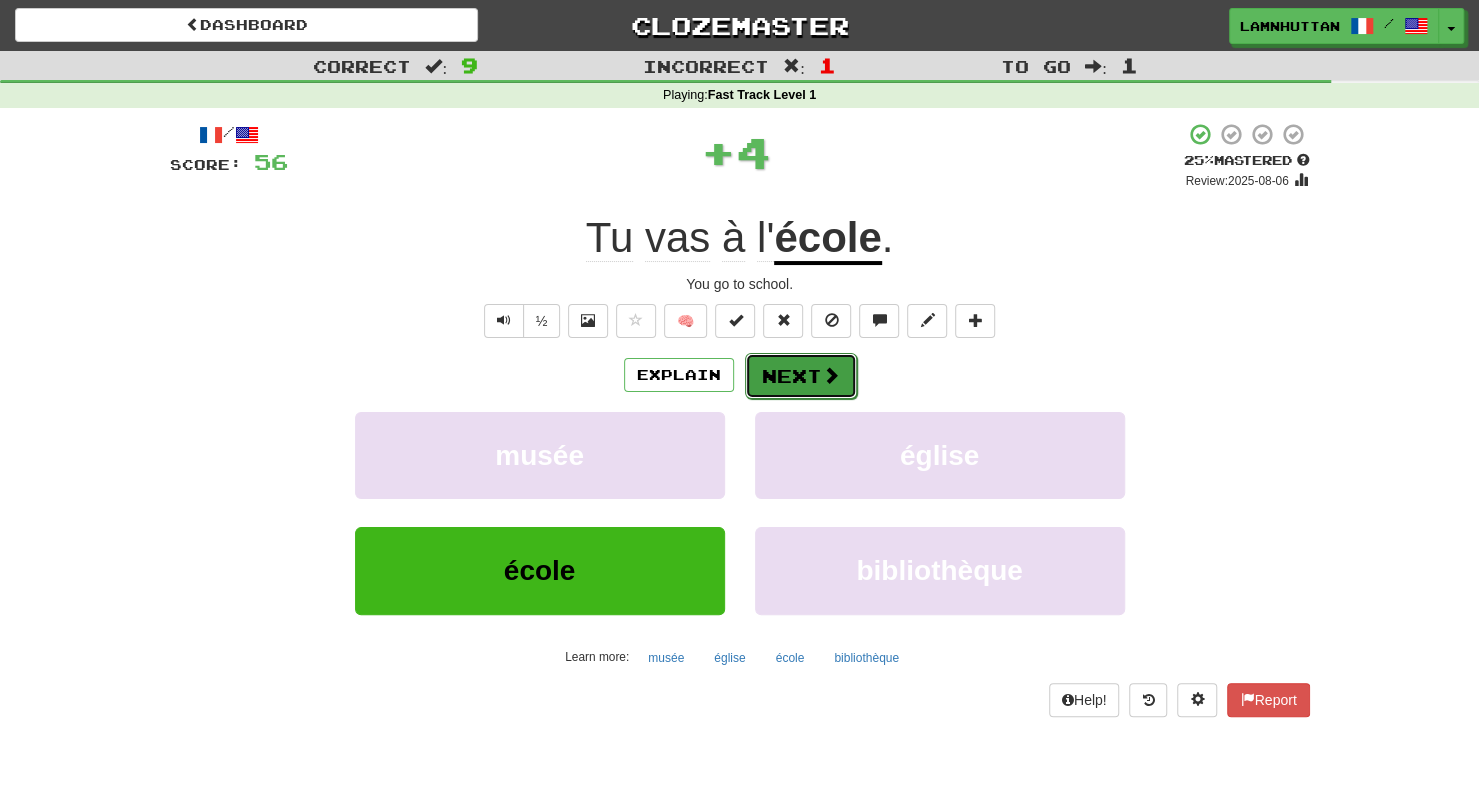 click on "Next" at bounding box center [801, 376] 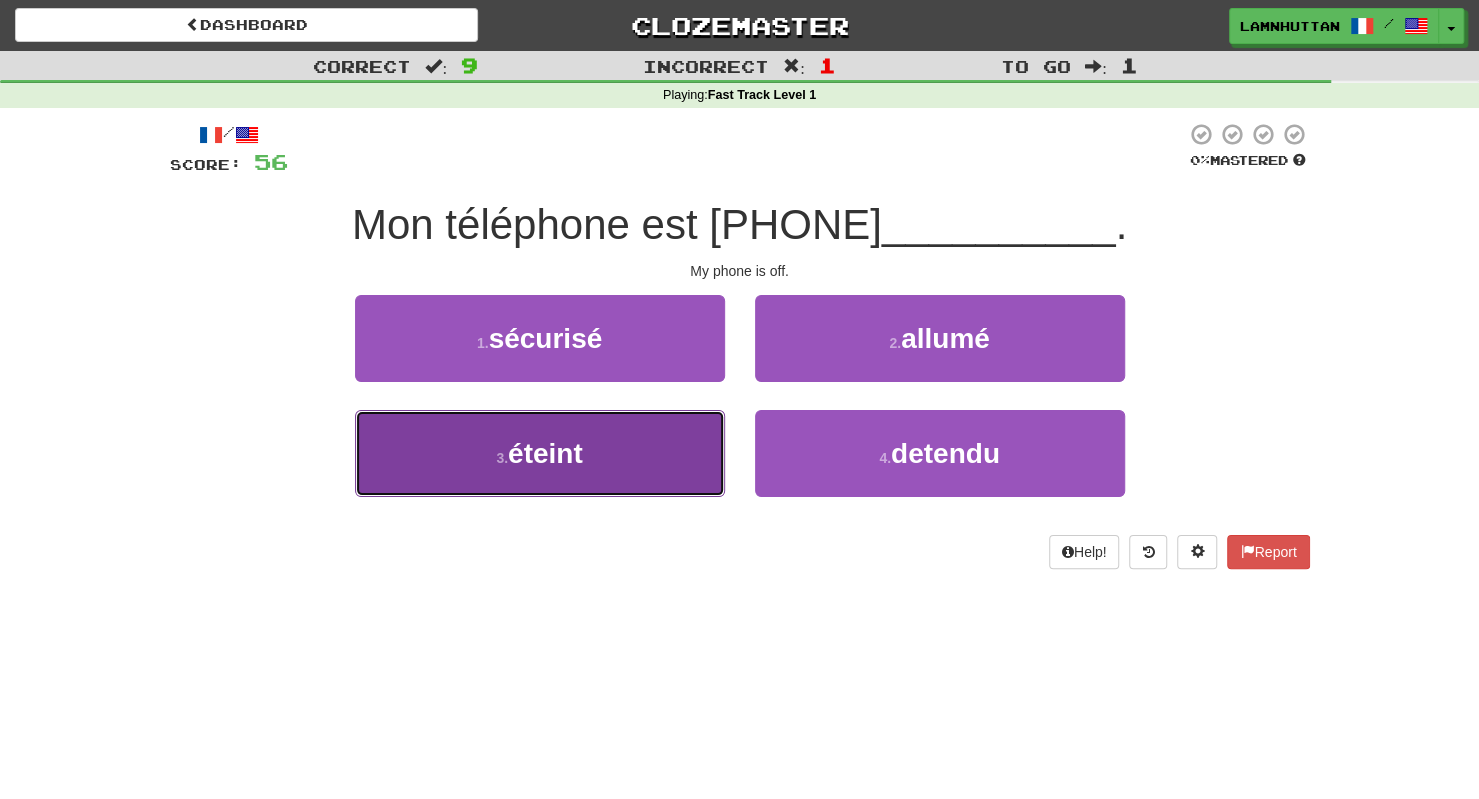 click on "3 .  éteint" at bounding box center [540, 453] 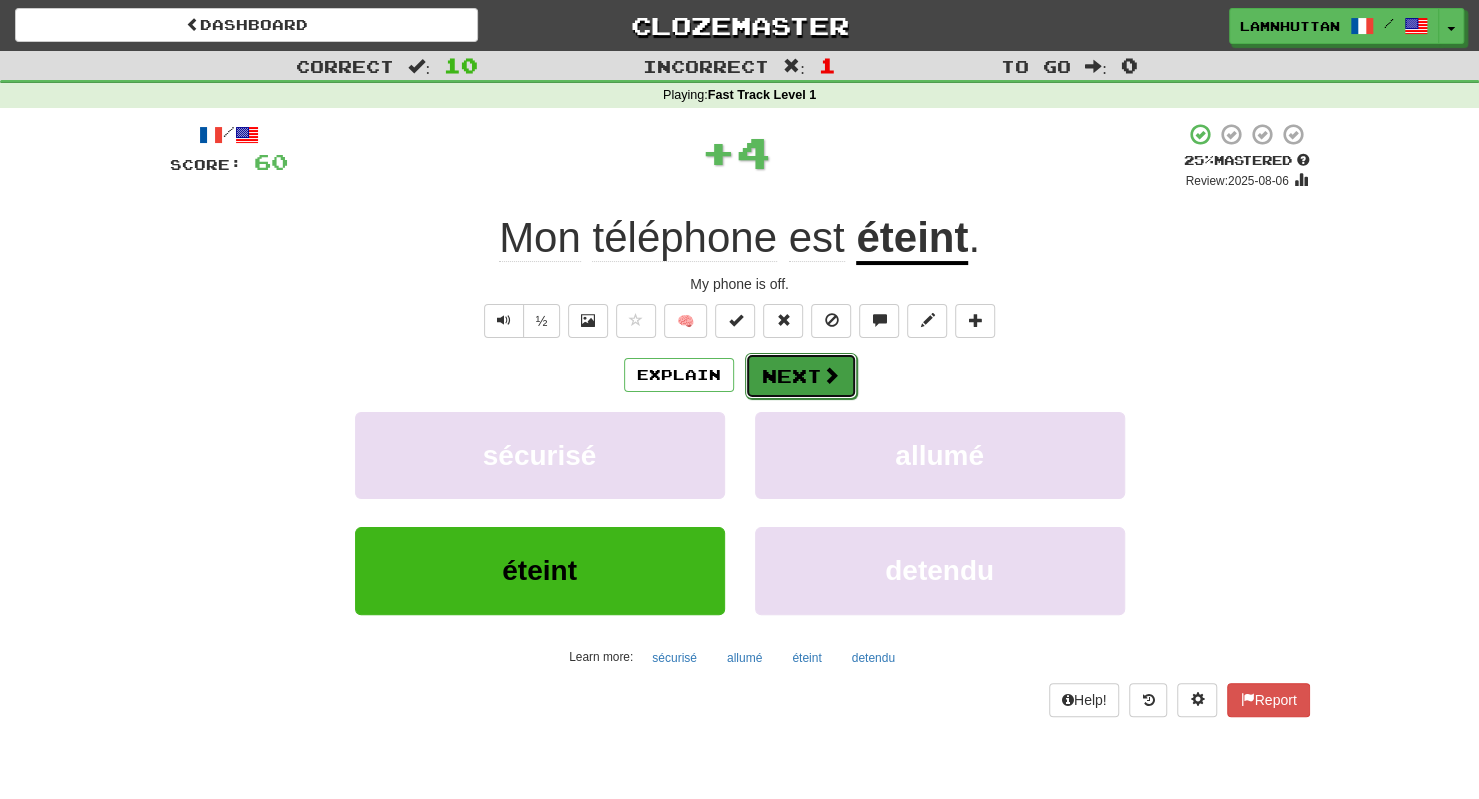 click on "Next" at bounding box center [801, 376] 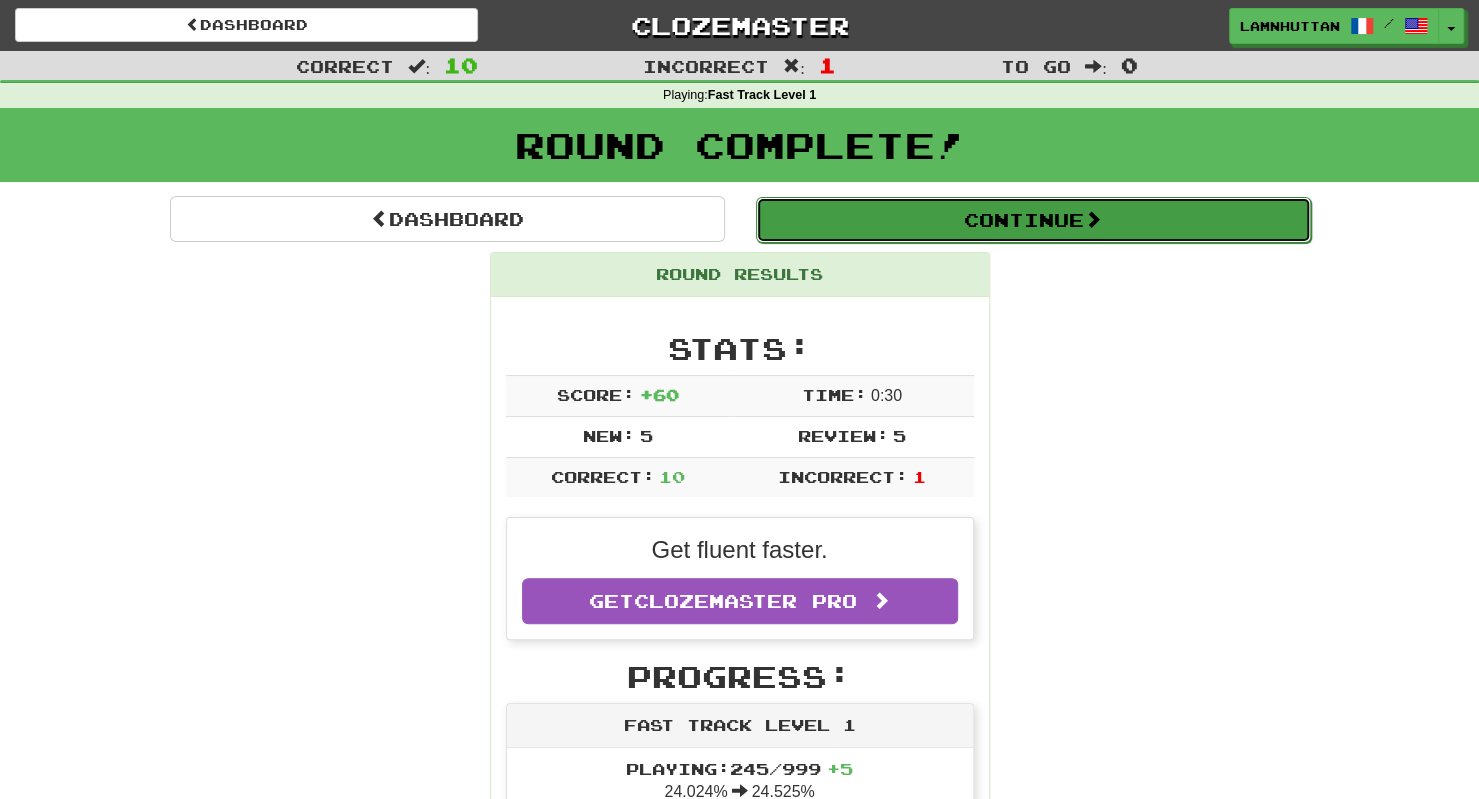 click on "Continue" at bounding box center [1033, 220] 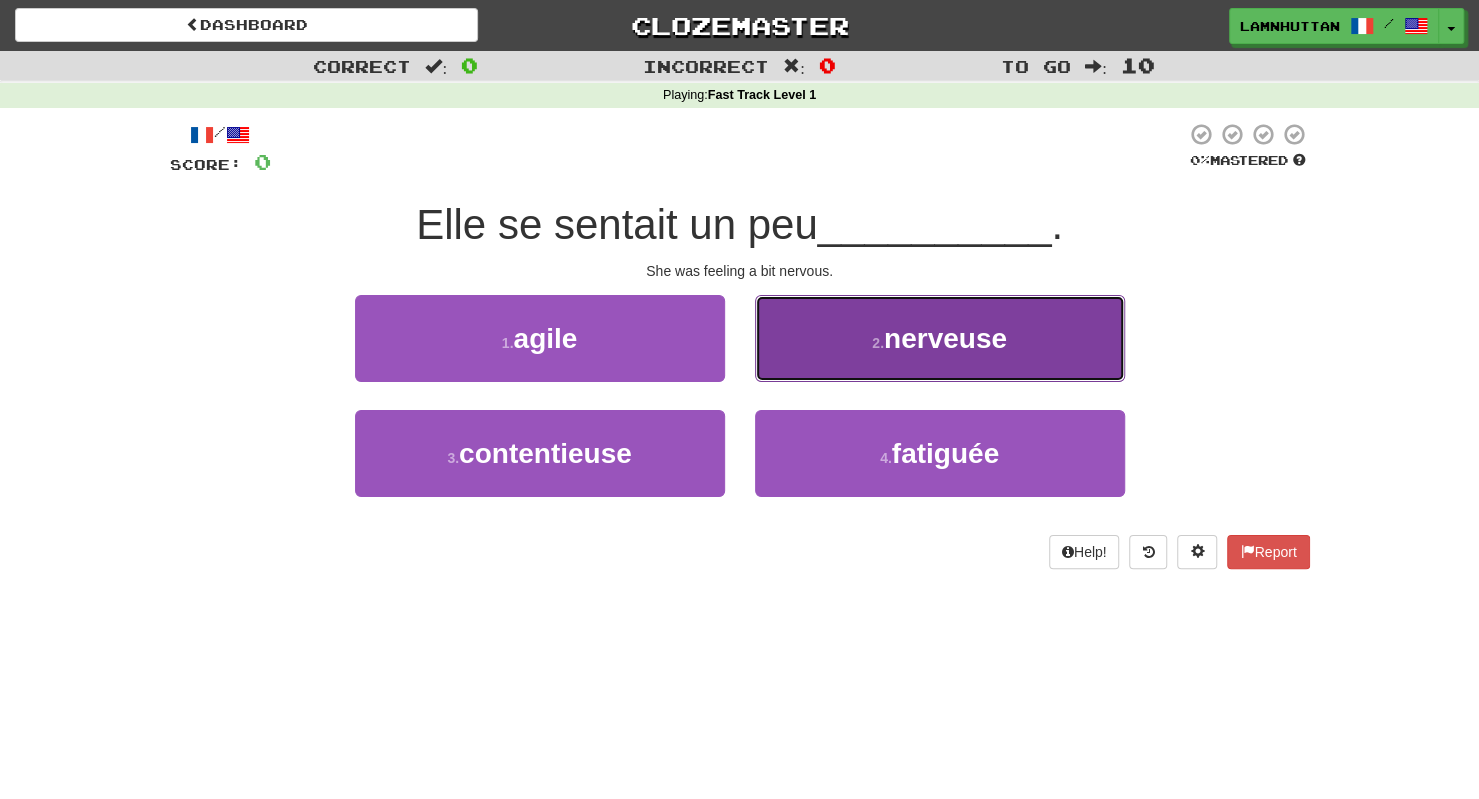 click on "2 .  nerveuse" at bounding box center [940, 338] 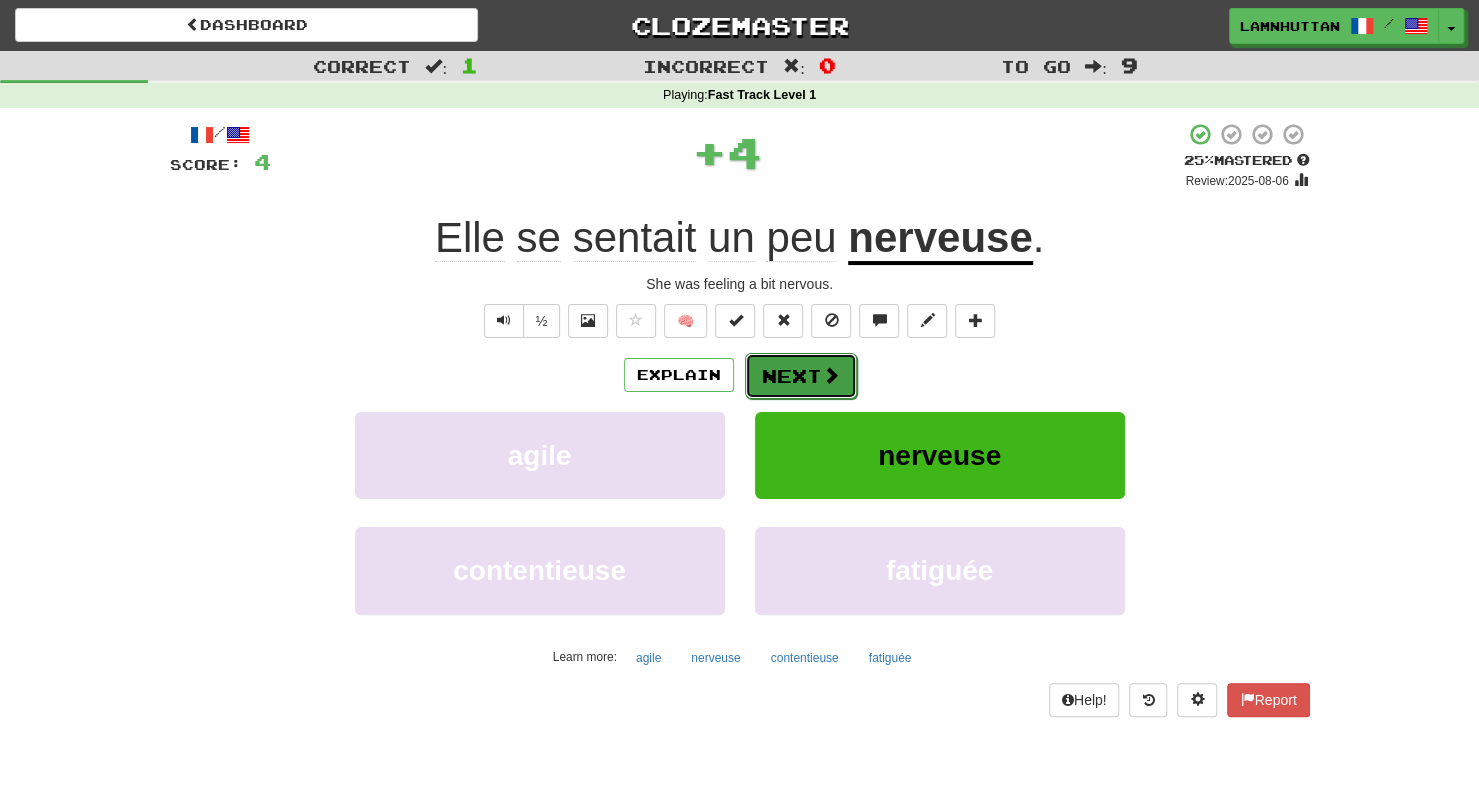 click on "Next" at bounding box center [801, 376] 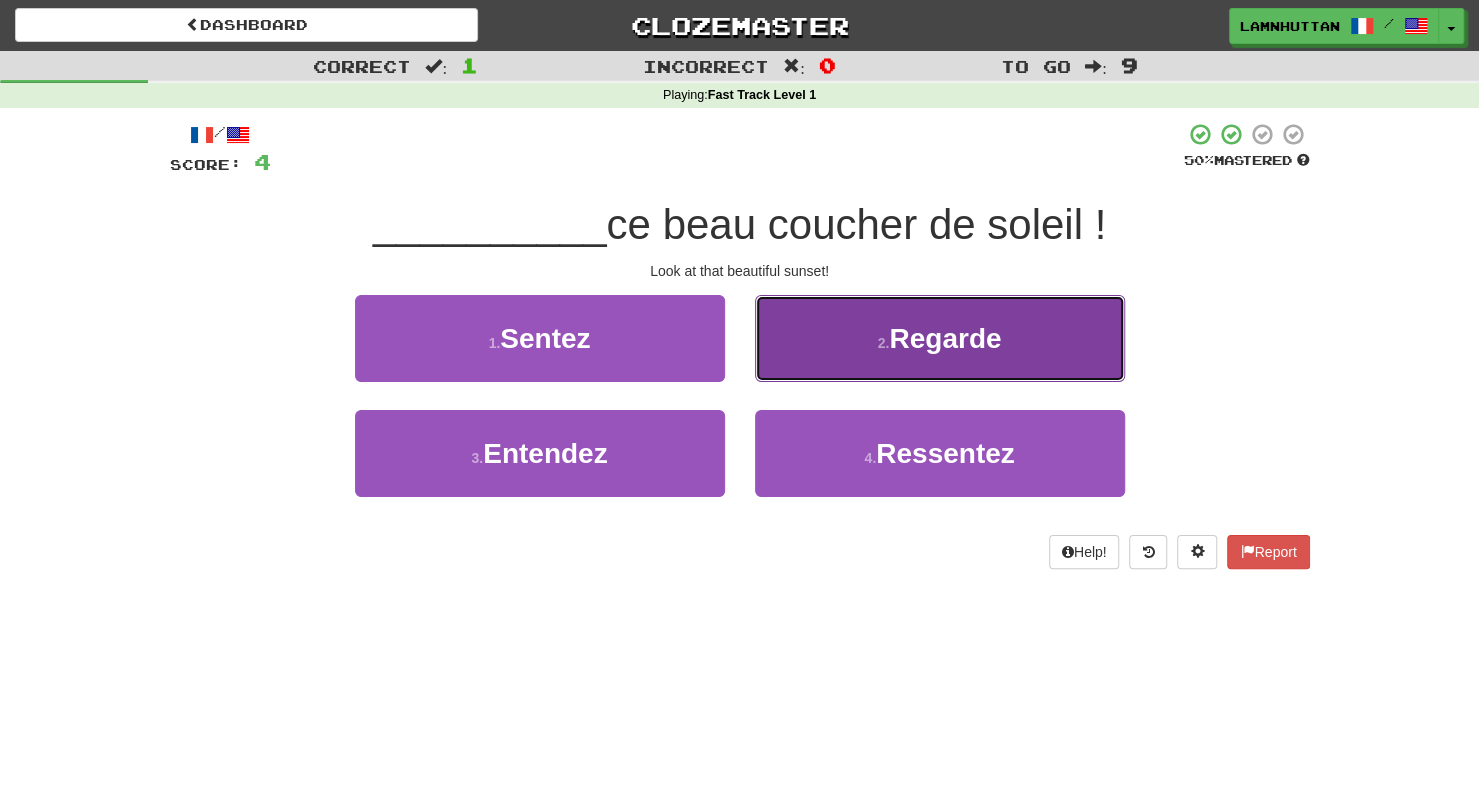 click on "2 .  Regarde" at bounding box center [940, 338] 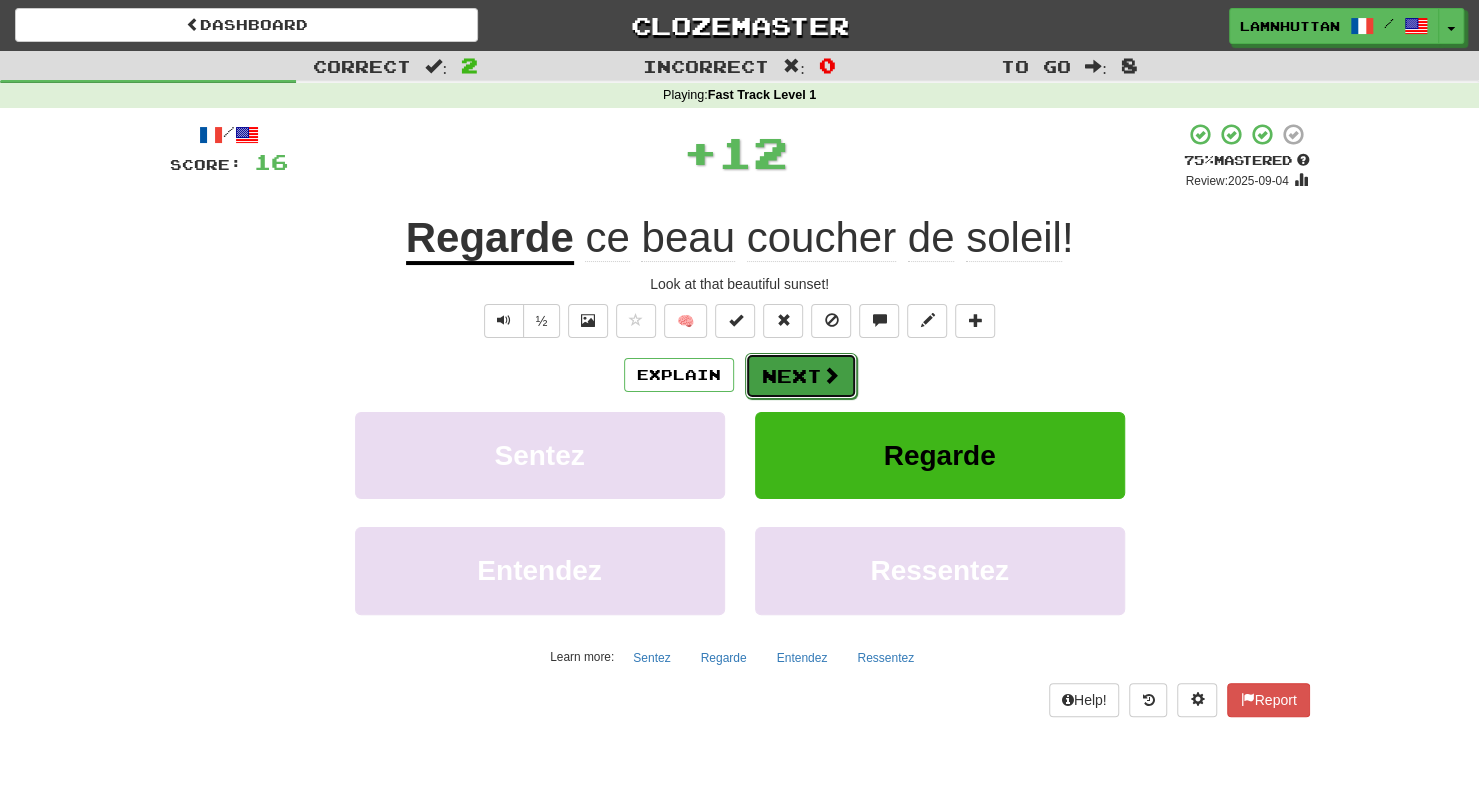 click on "Next" at bounding box center (801, 376) 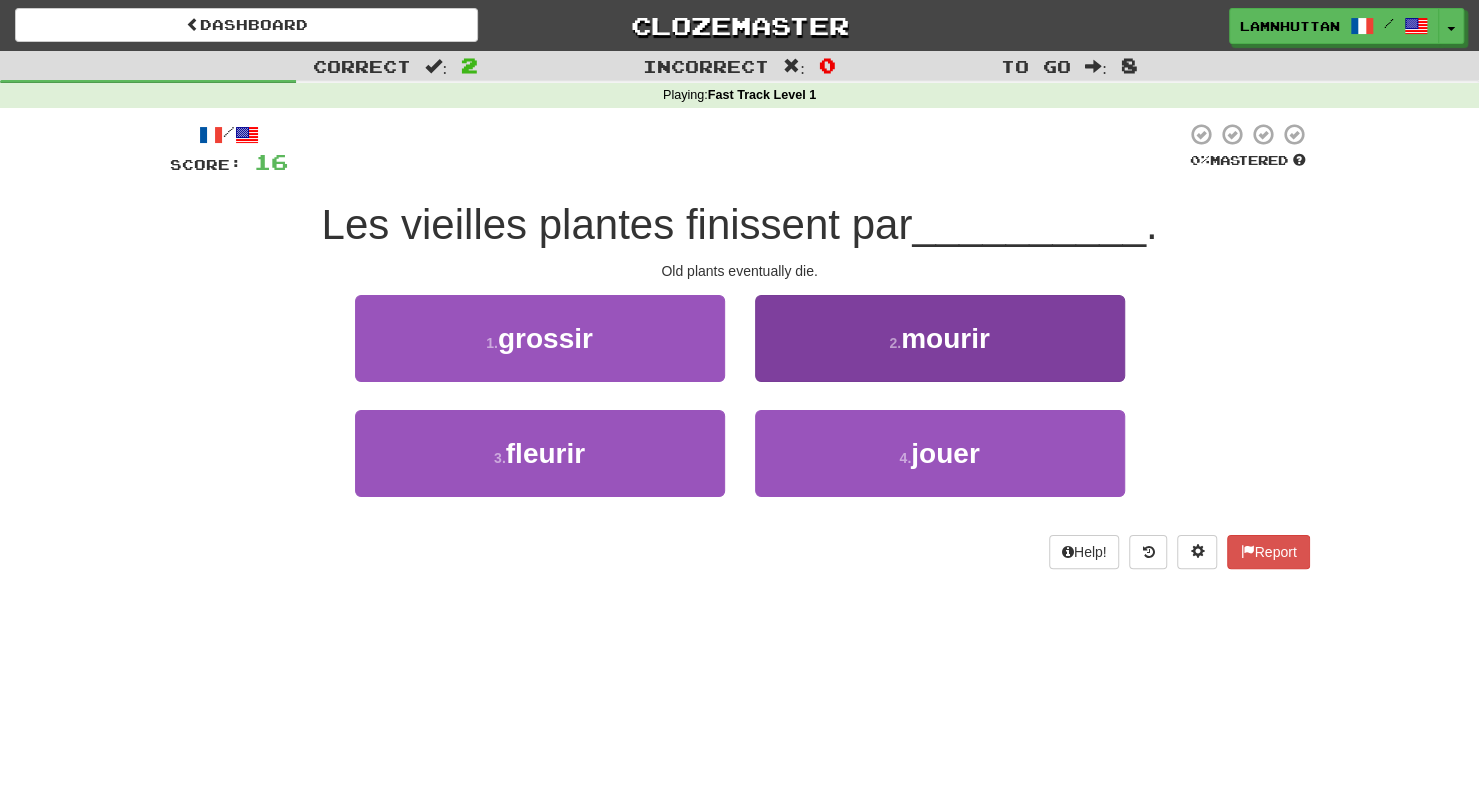 click on "2 .  mourir" at bounding box center (940, 352) 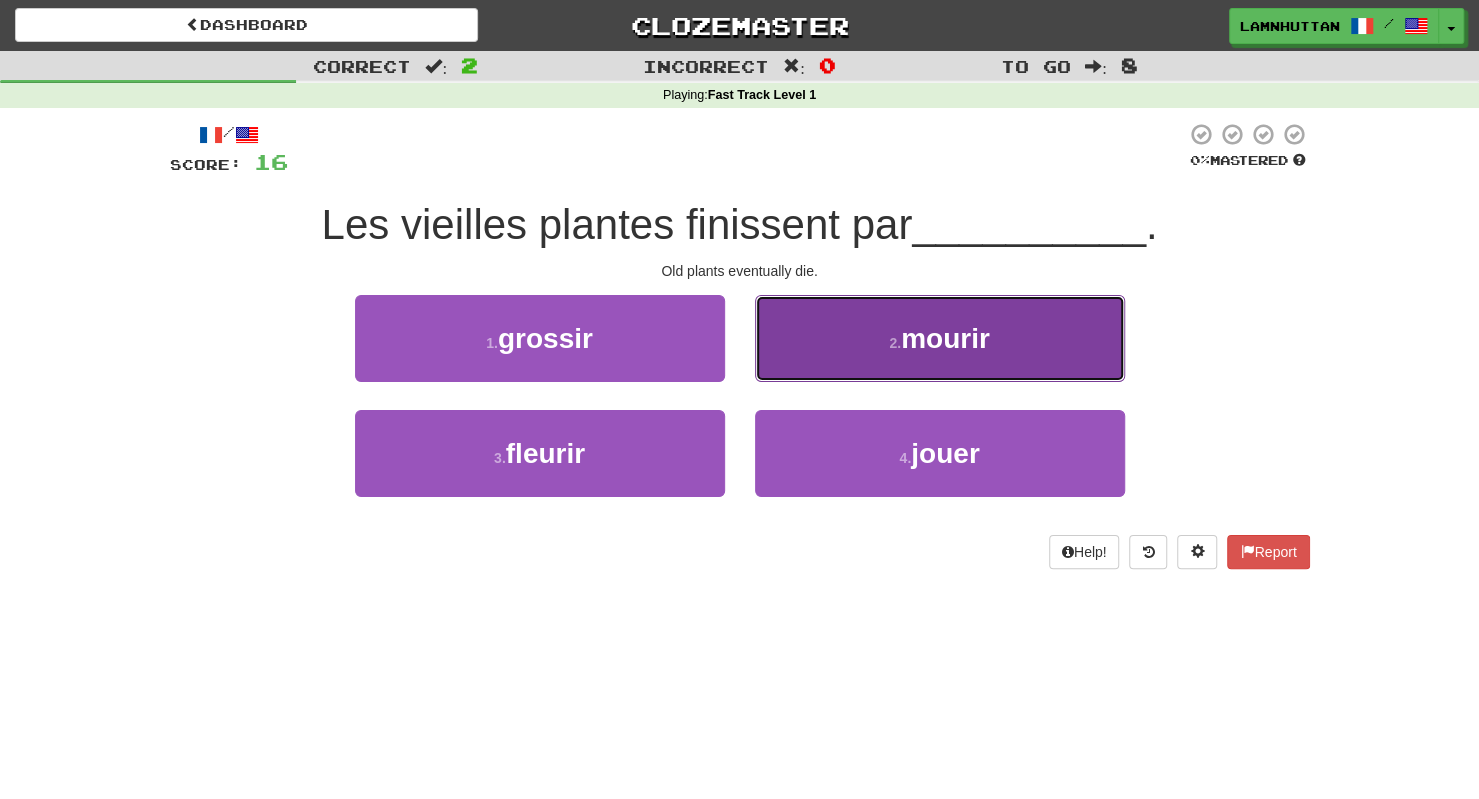 click on "2 .  mourir" at bounding box center [940, 338] 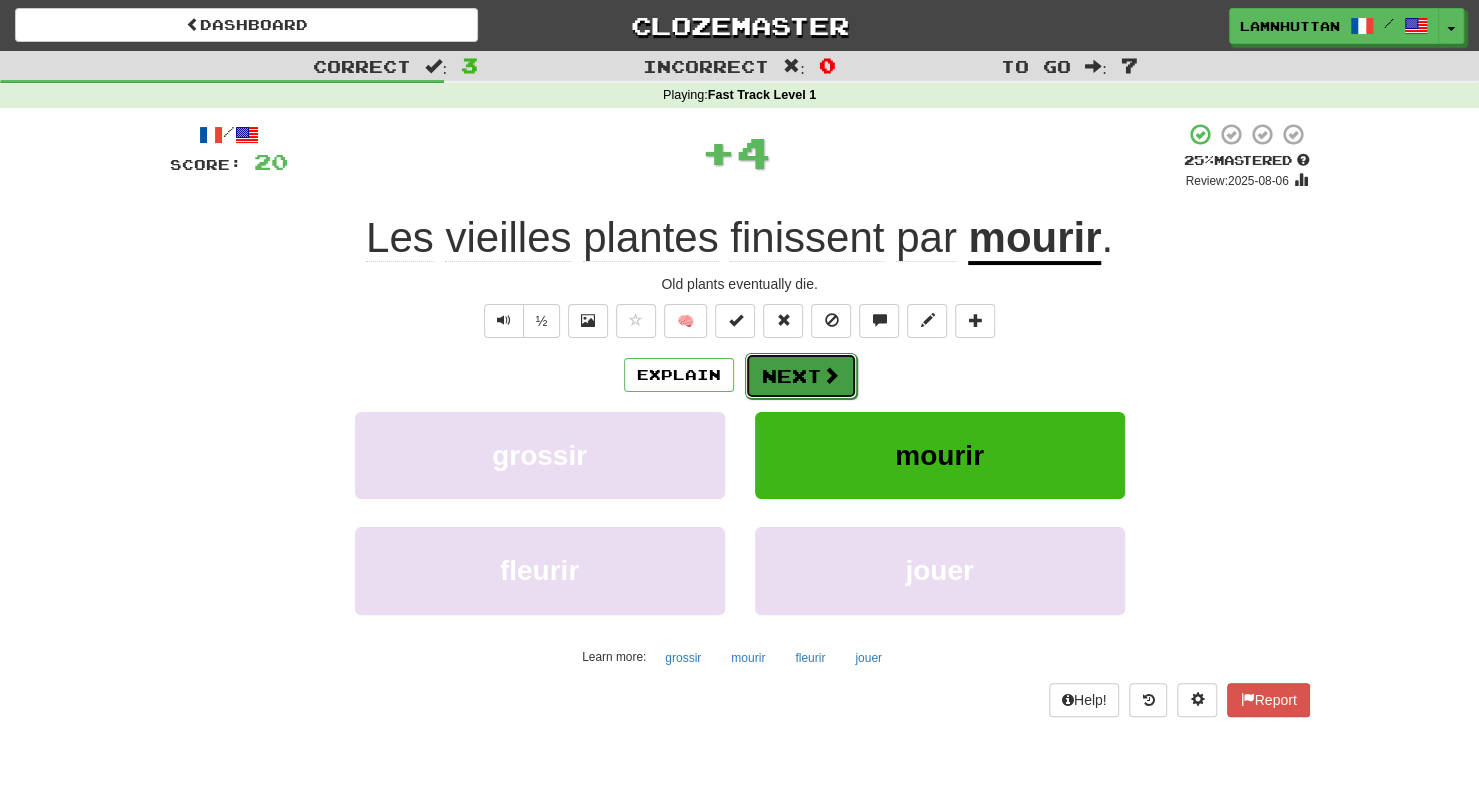 click at bounding box center [831, 375] 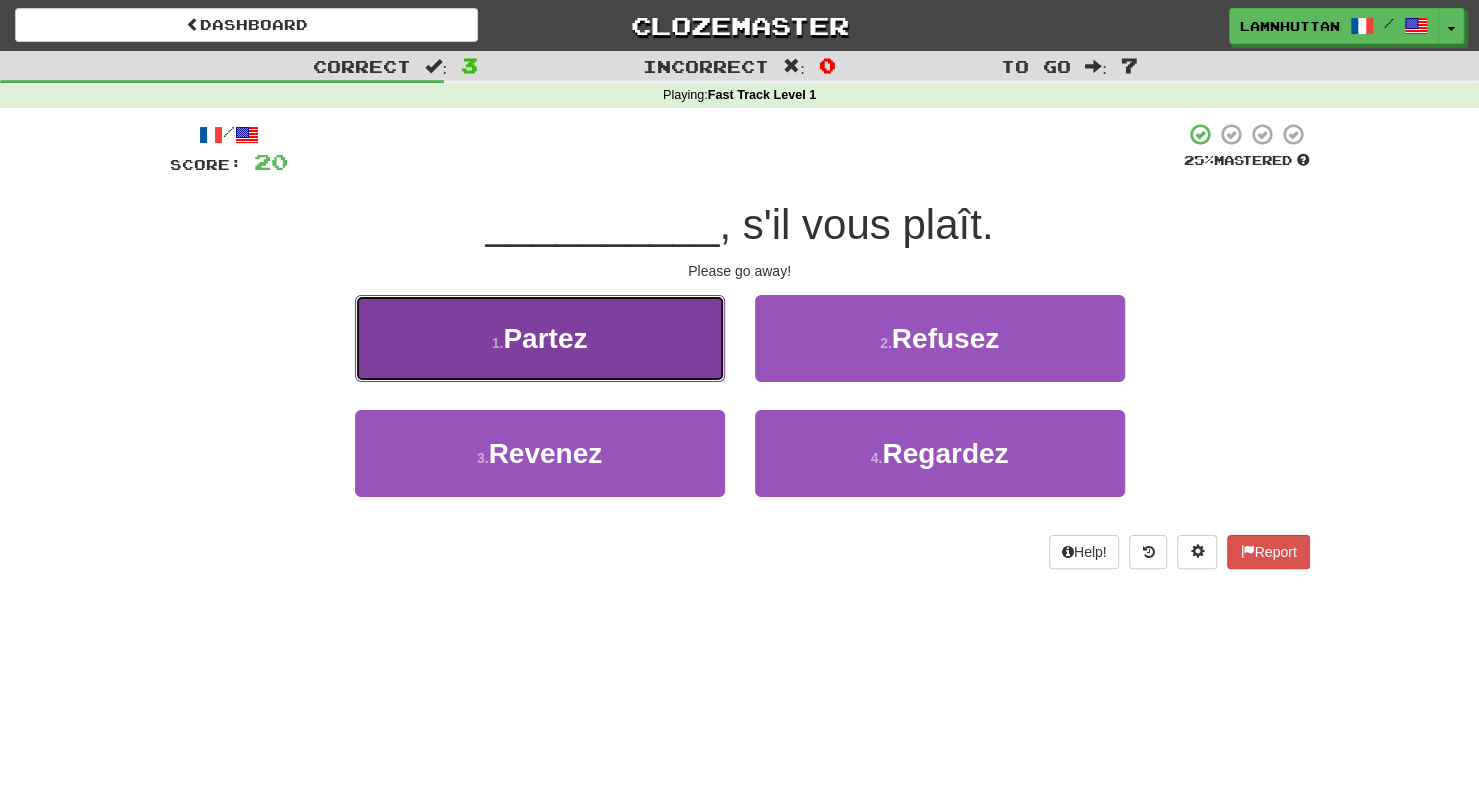 click on "1 .  Partez" at bounding box center [540, 338] 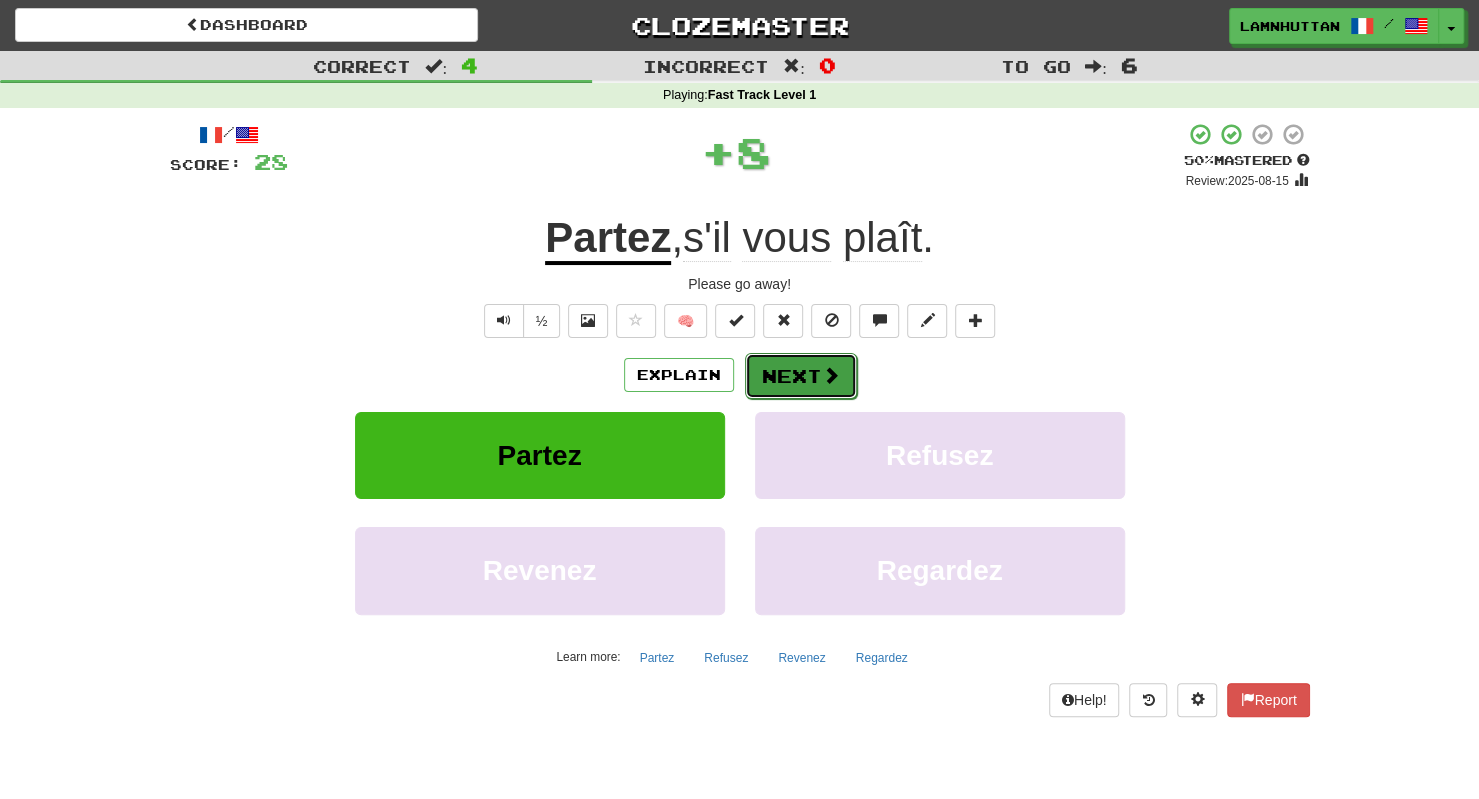click on "Next" at bounding box center (801, 376) 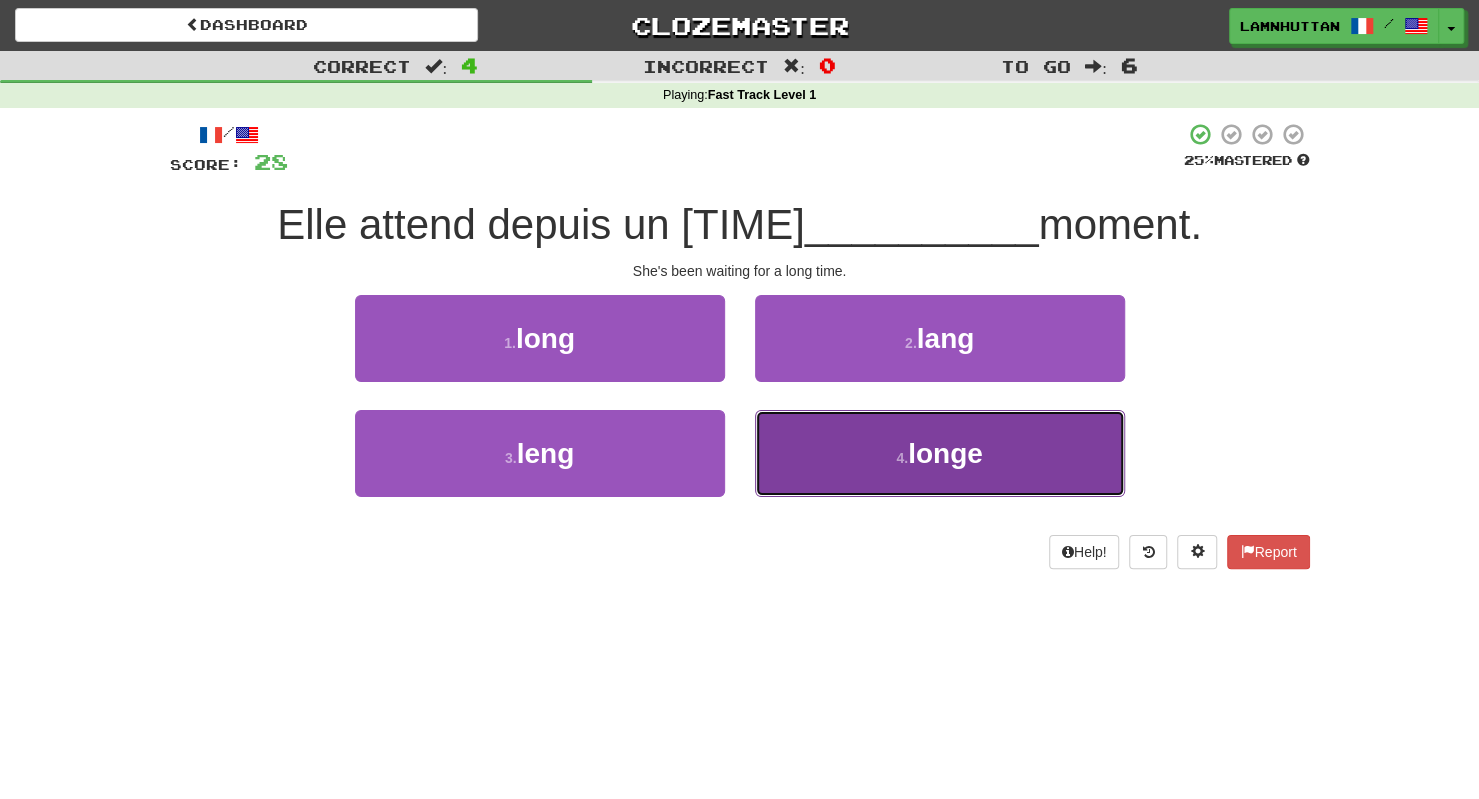 click on "4 .  longe" at bounding box center (940, 453) 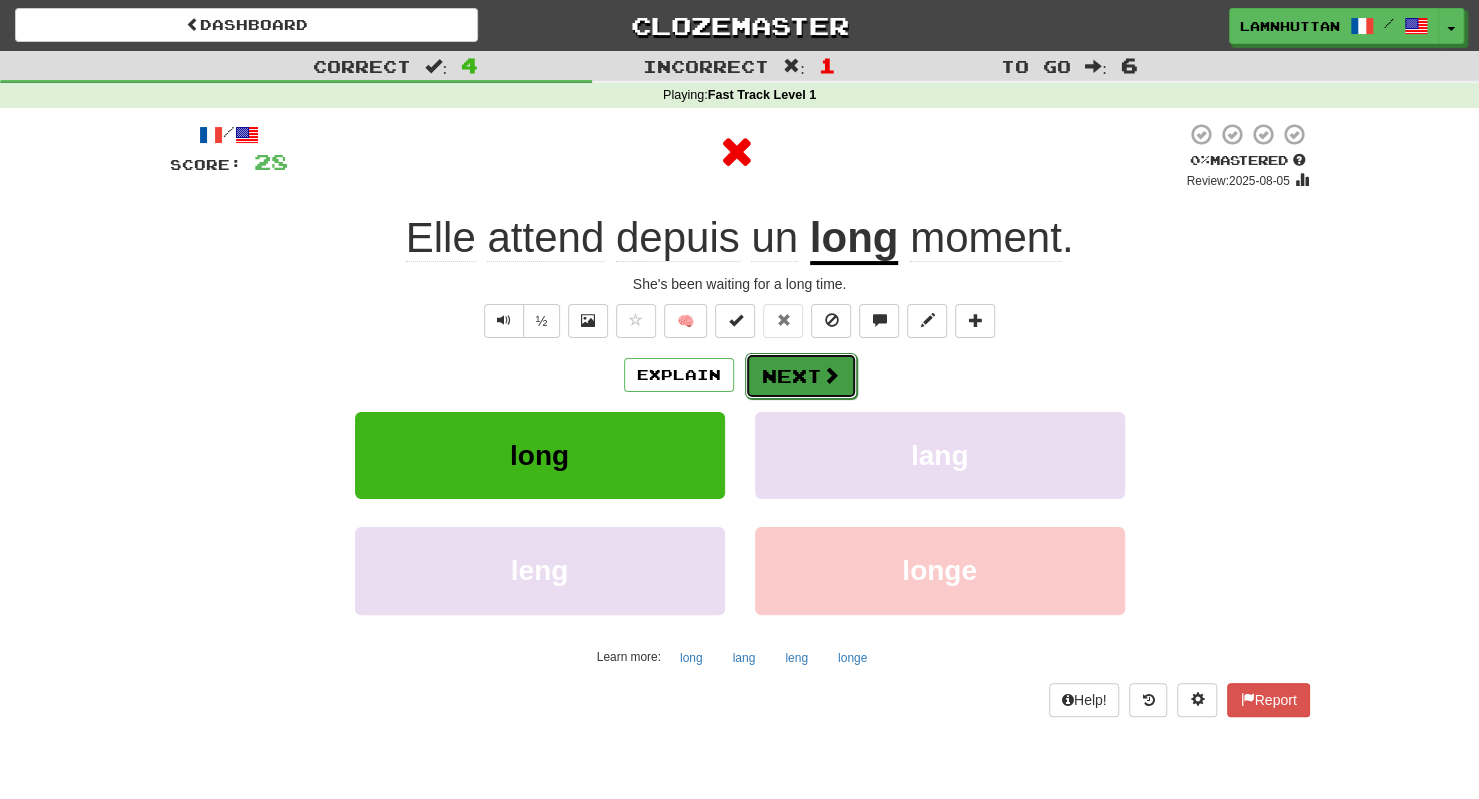 click on "Next" at bounding box center [801, 376] 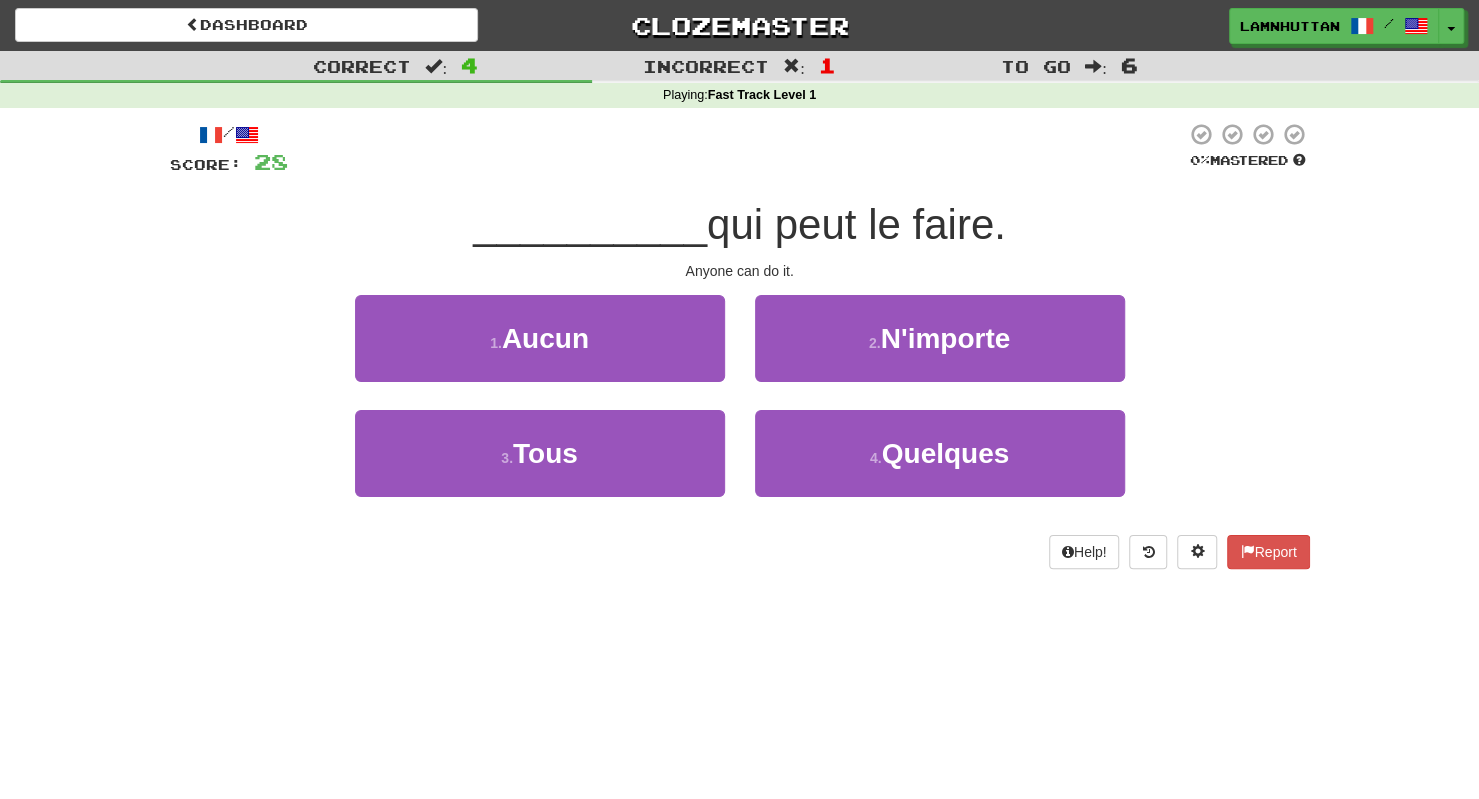click on "2 .  N'importe" at bounding box center [940, 352] 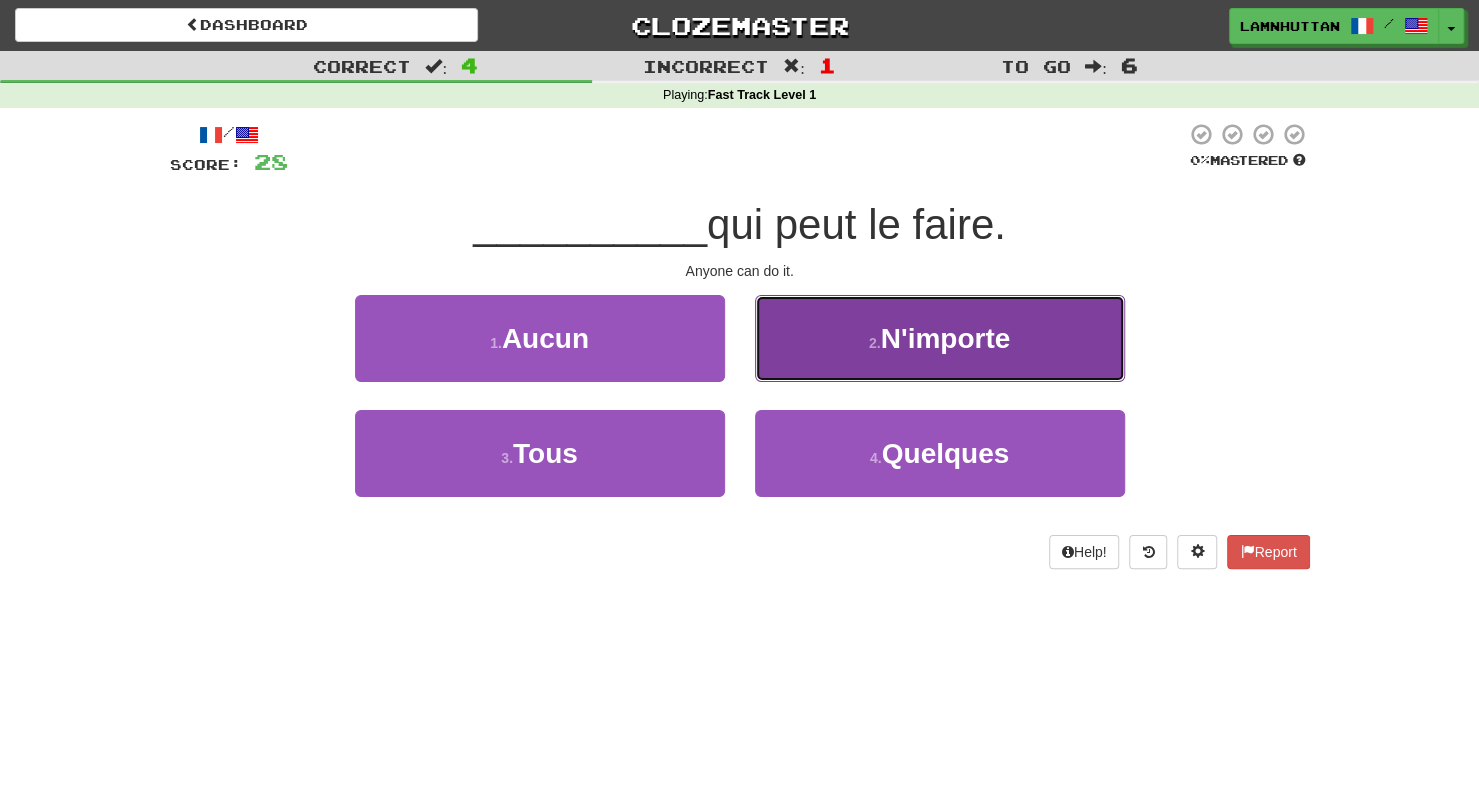 click on "2 .  N'importe" at bounding box center [940, 338] 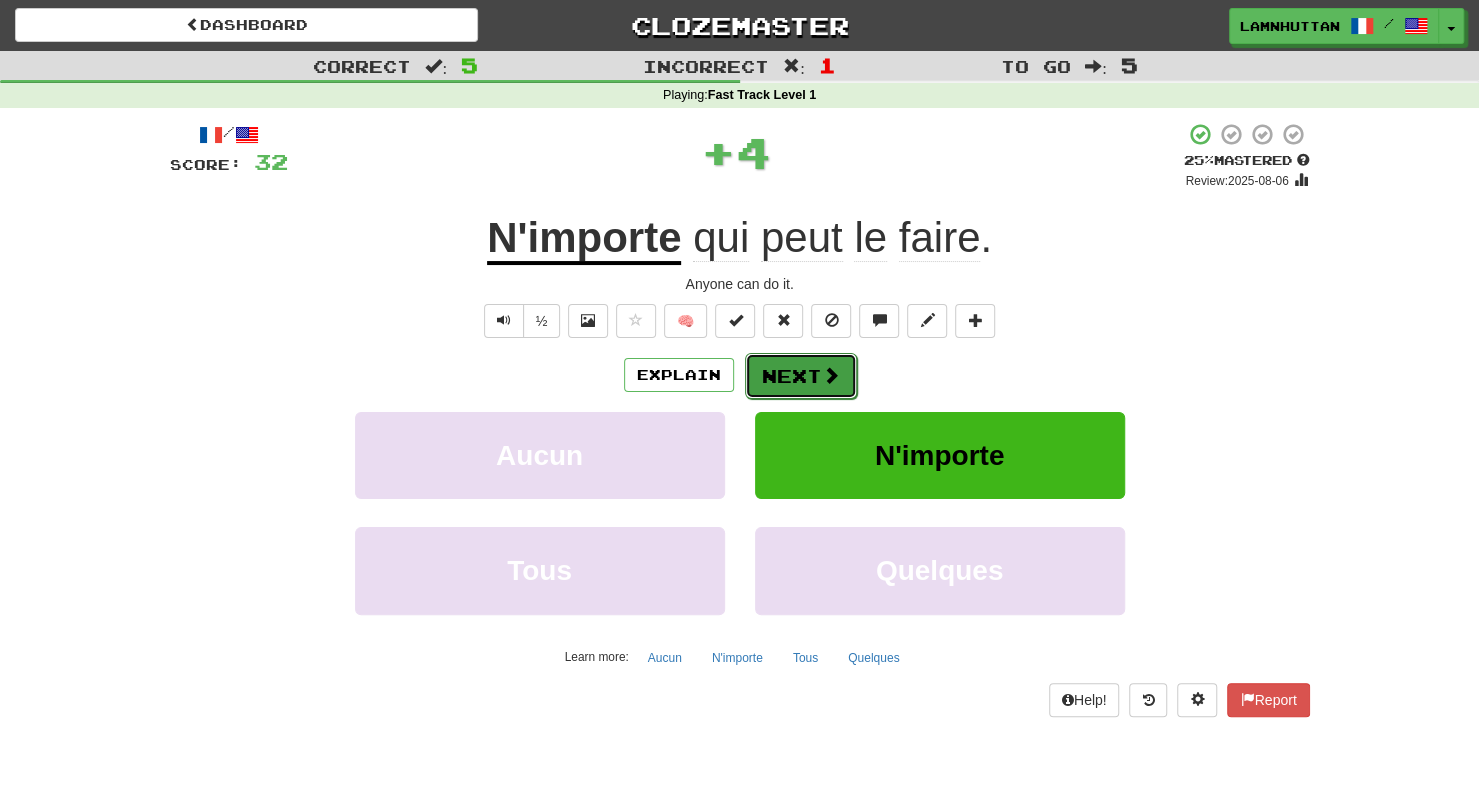 click on "Next" at bounding box center (801, 376) 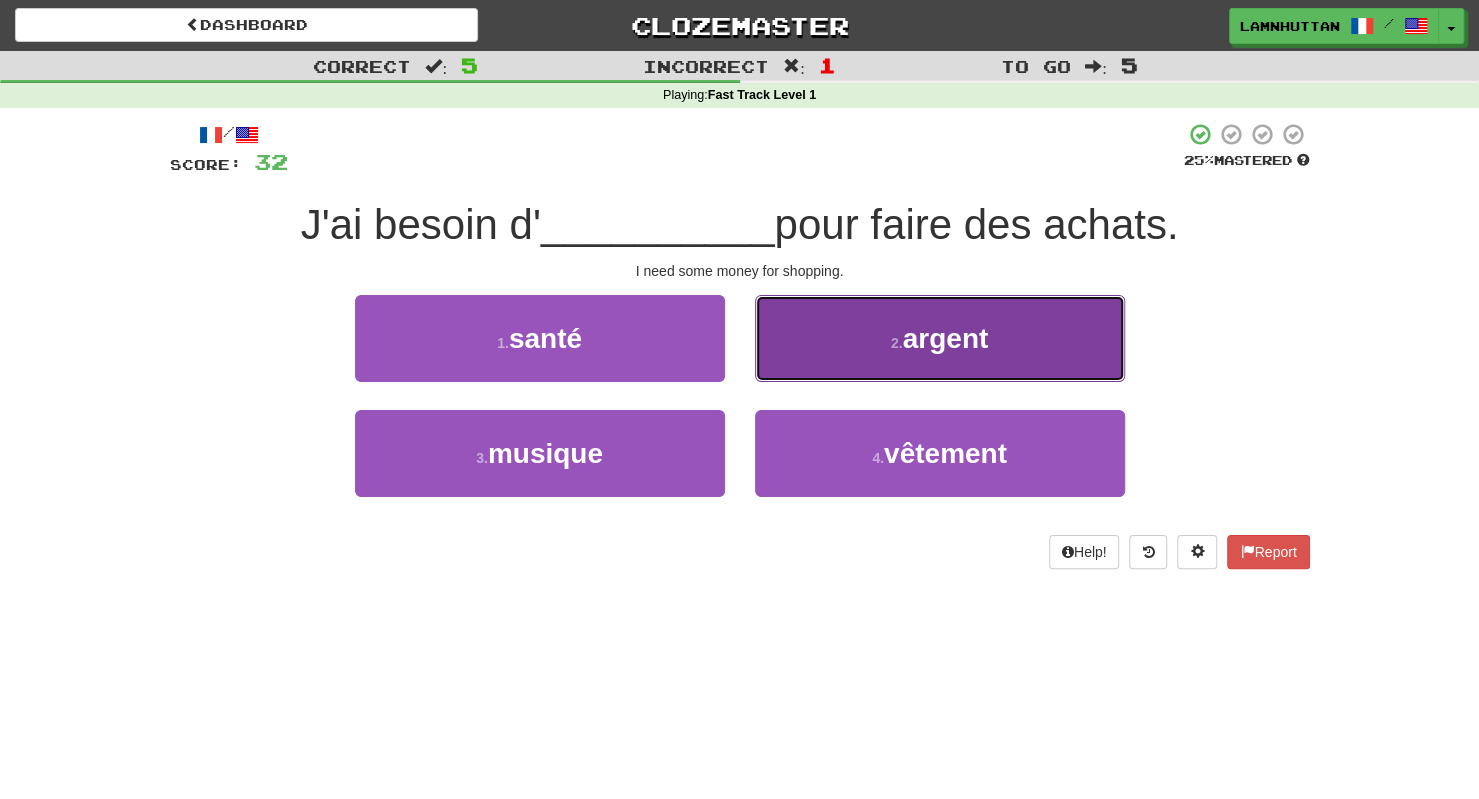 click on "argent" at bounding box center [946, 338] 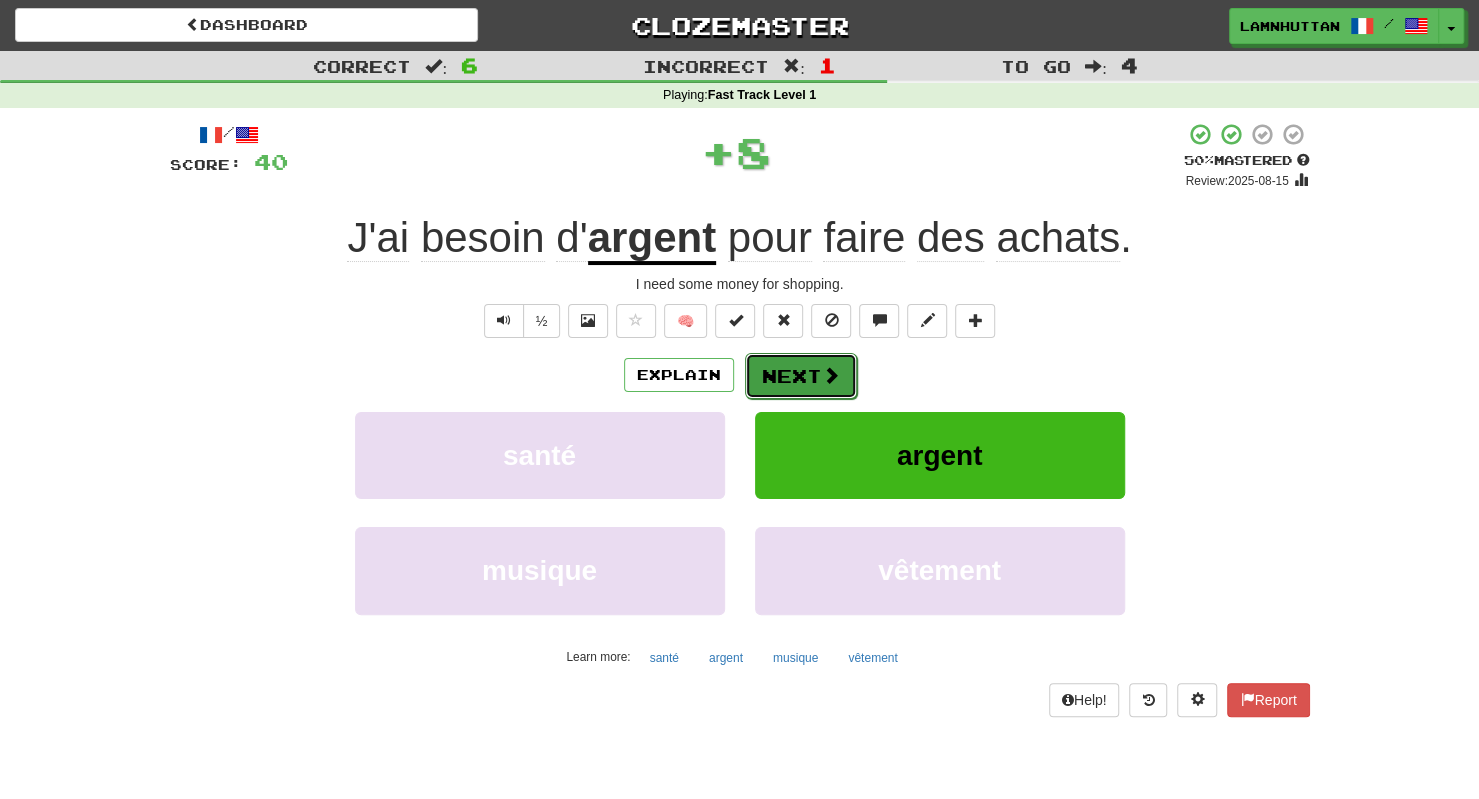 click on "Next" at bounding box center [801, 376] 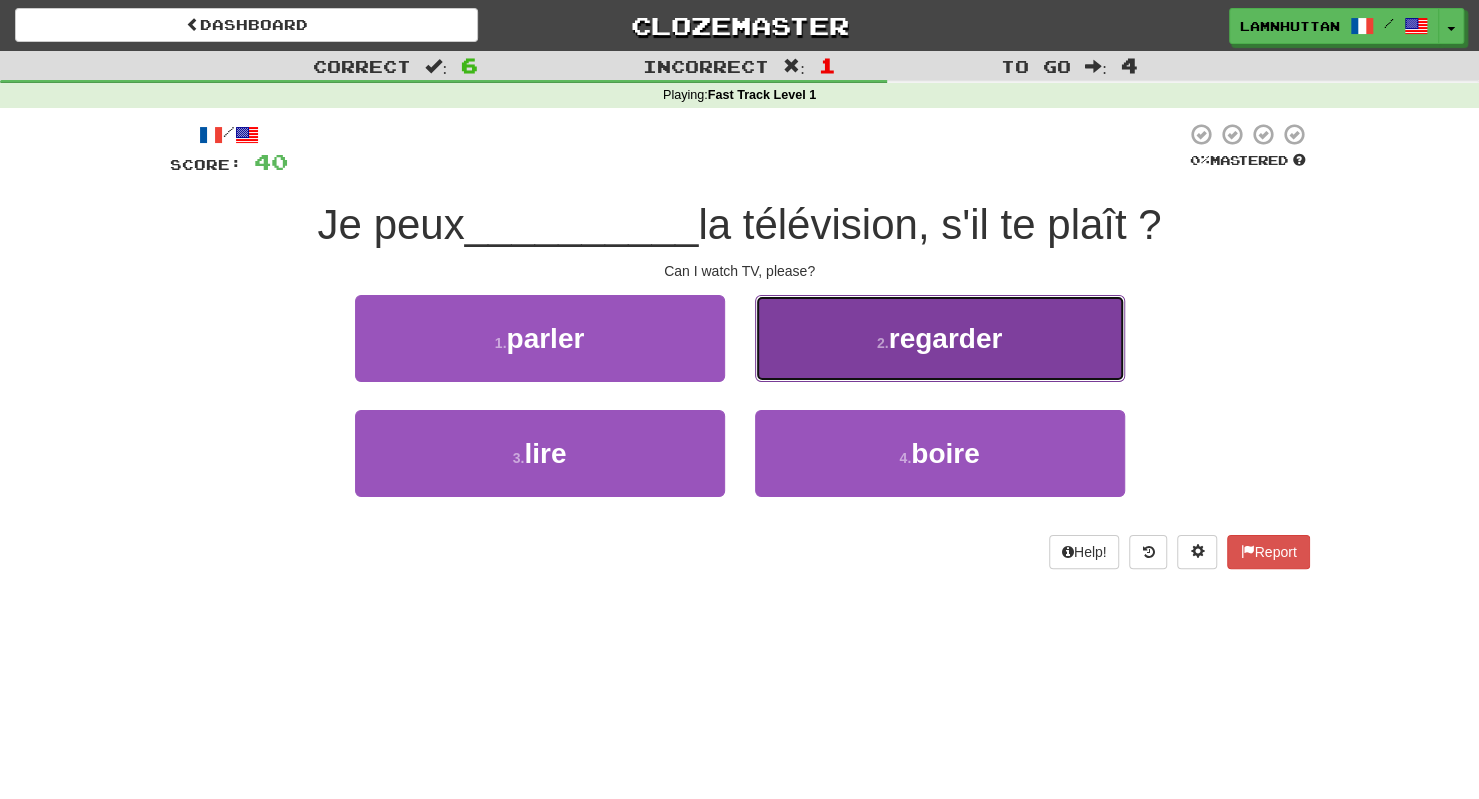 click on "2 .  regarder" at bounding box center (940, 338) 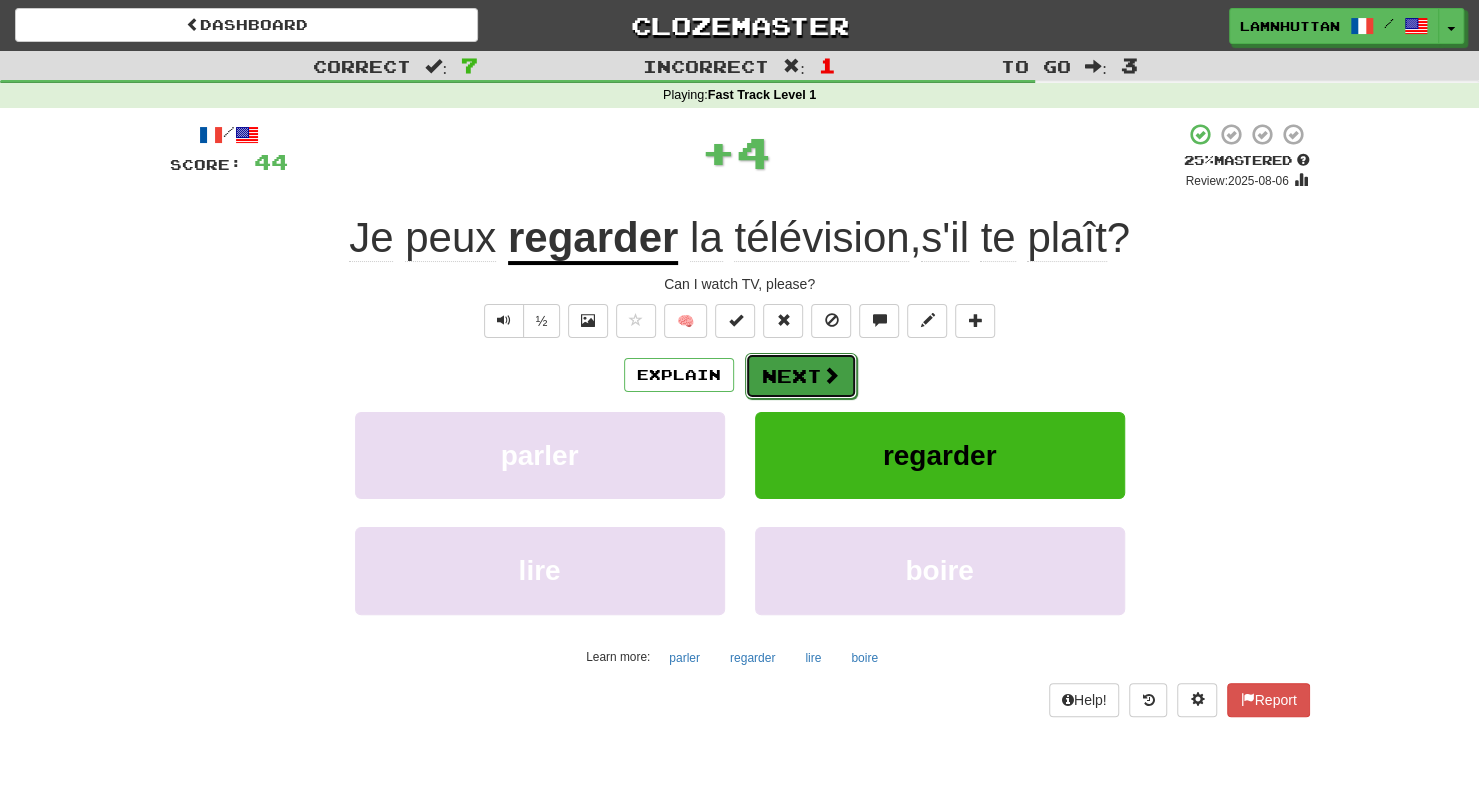 click on "Next" at bounding box center [801, 376] 